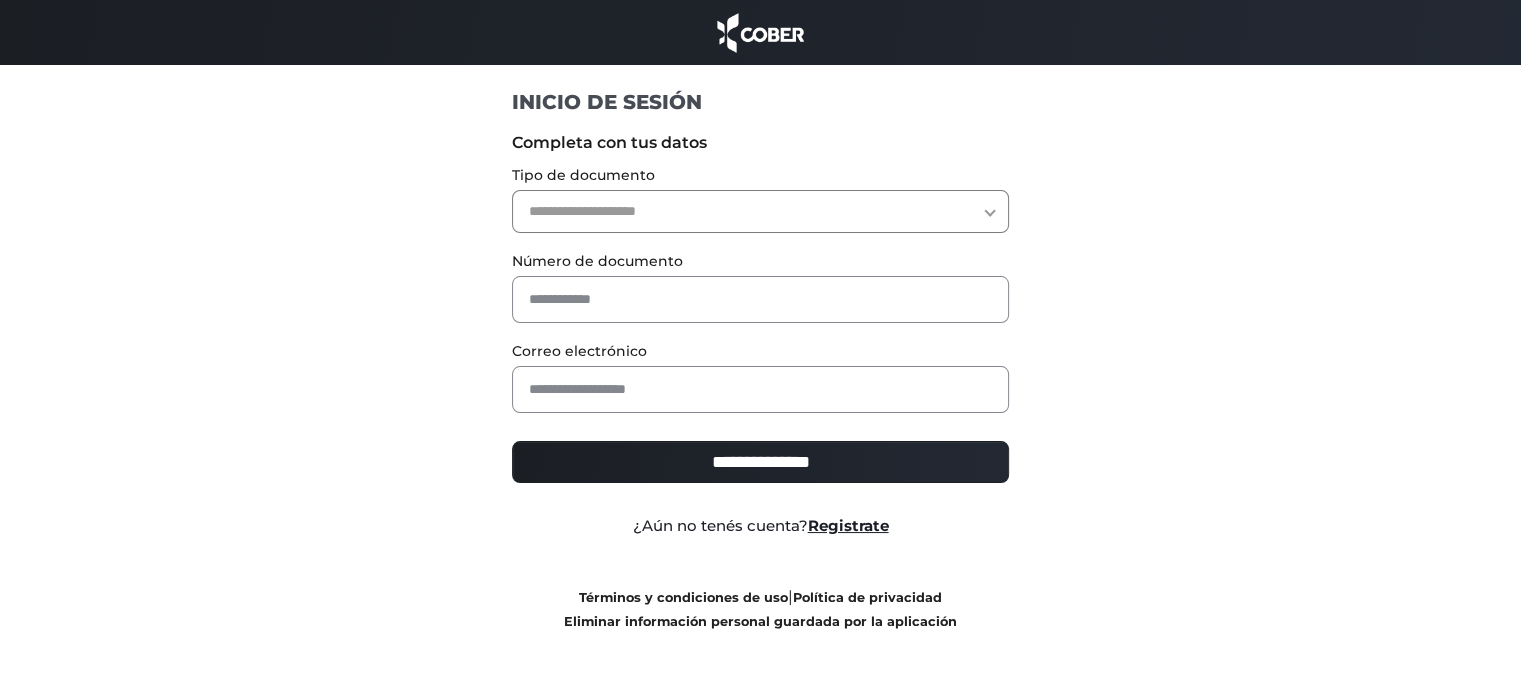 click on "**********" at bounding box center [760, 211] 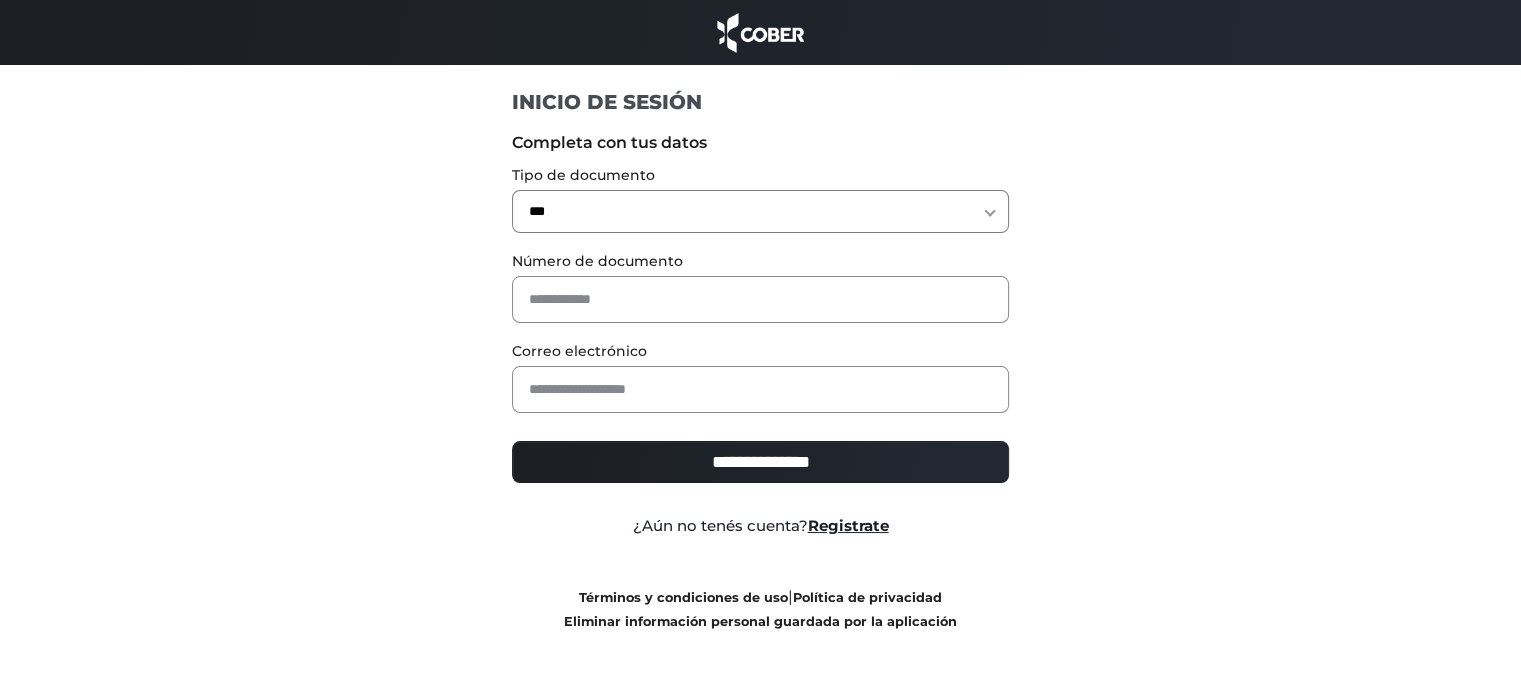 click on "**********" at bounding box center (760, 211) 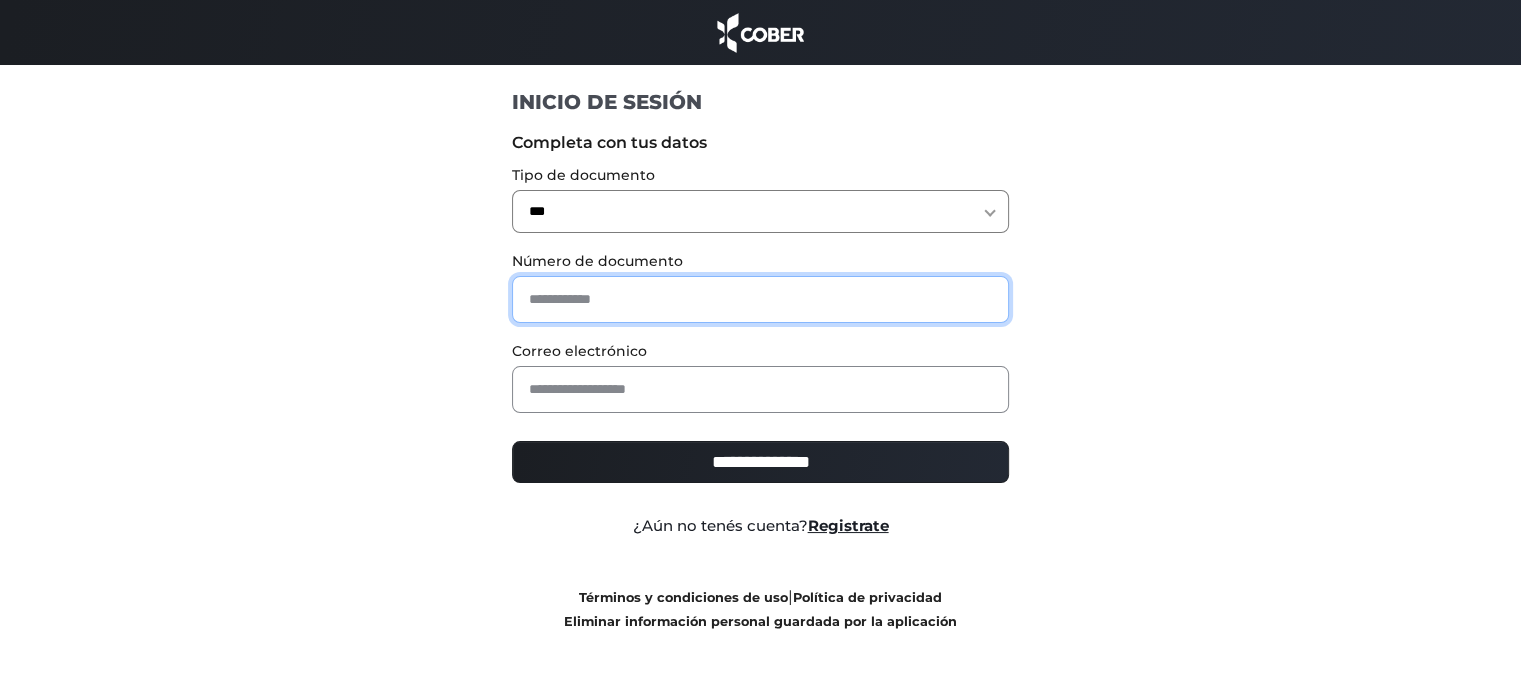 click at bounding box center (760, 299) 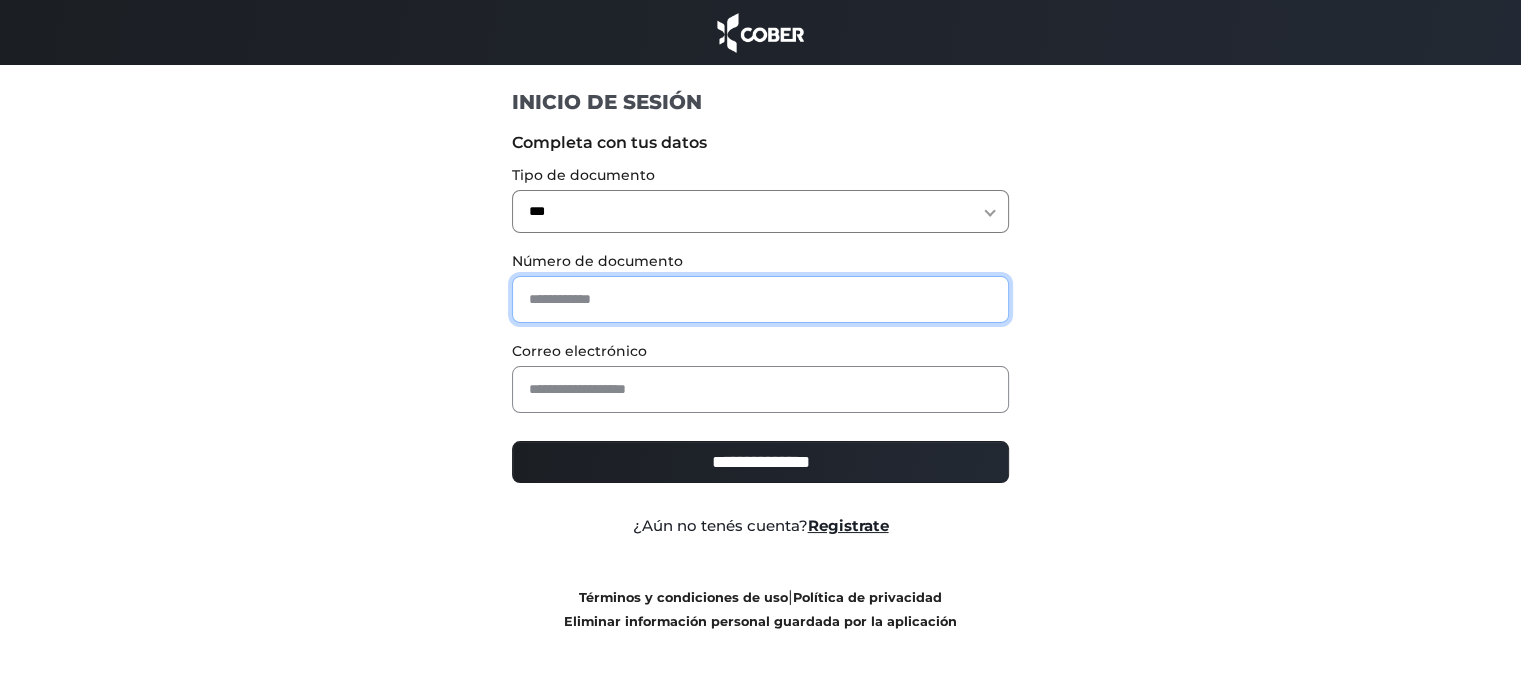 type on "********" 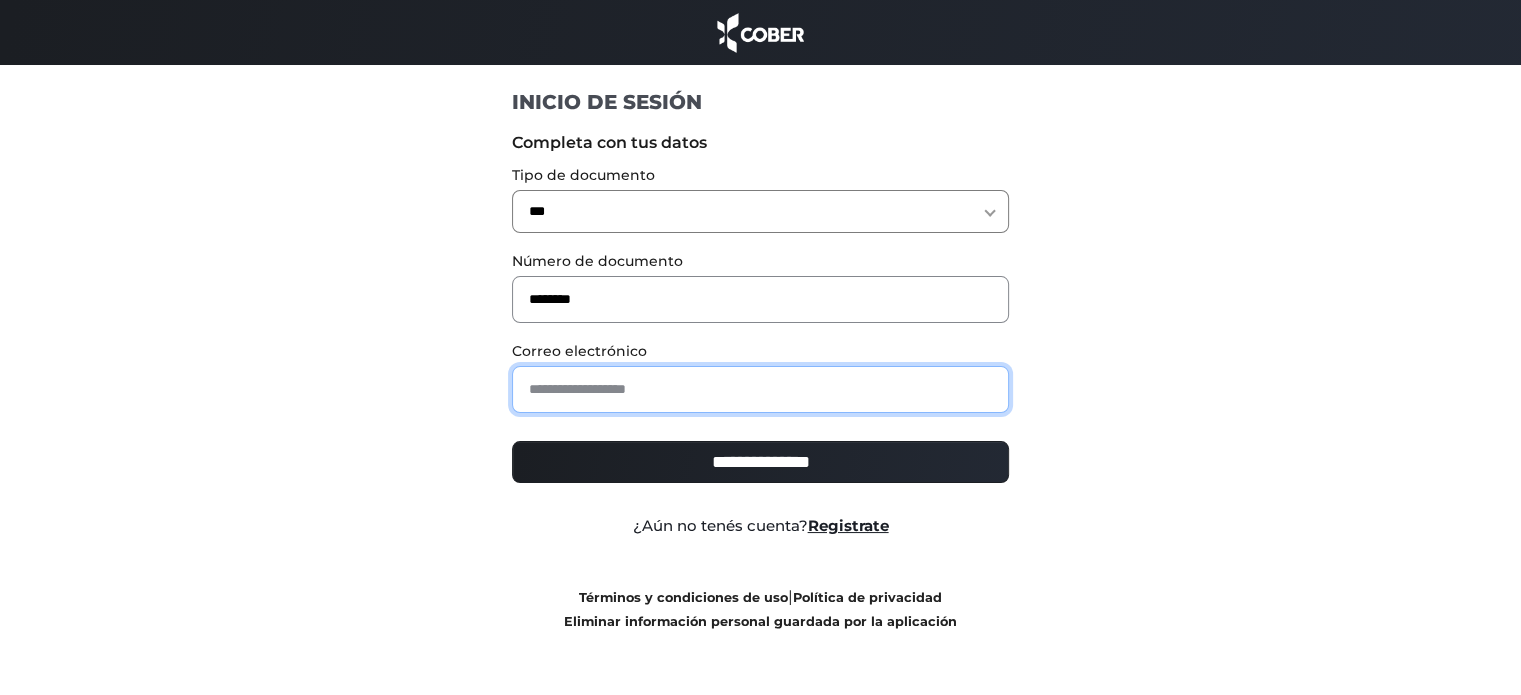click at bounding box center [760, 389] 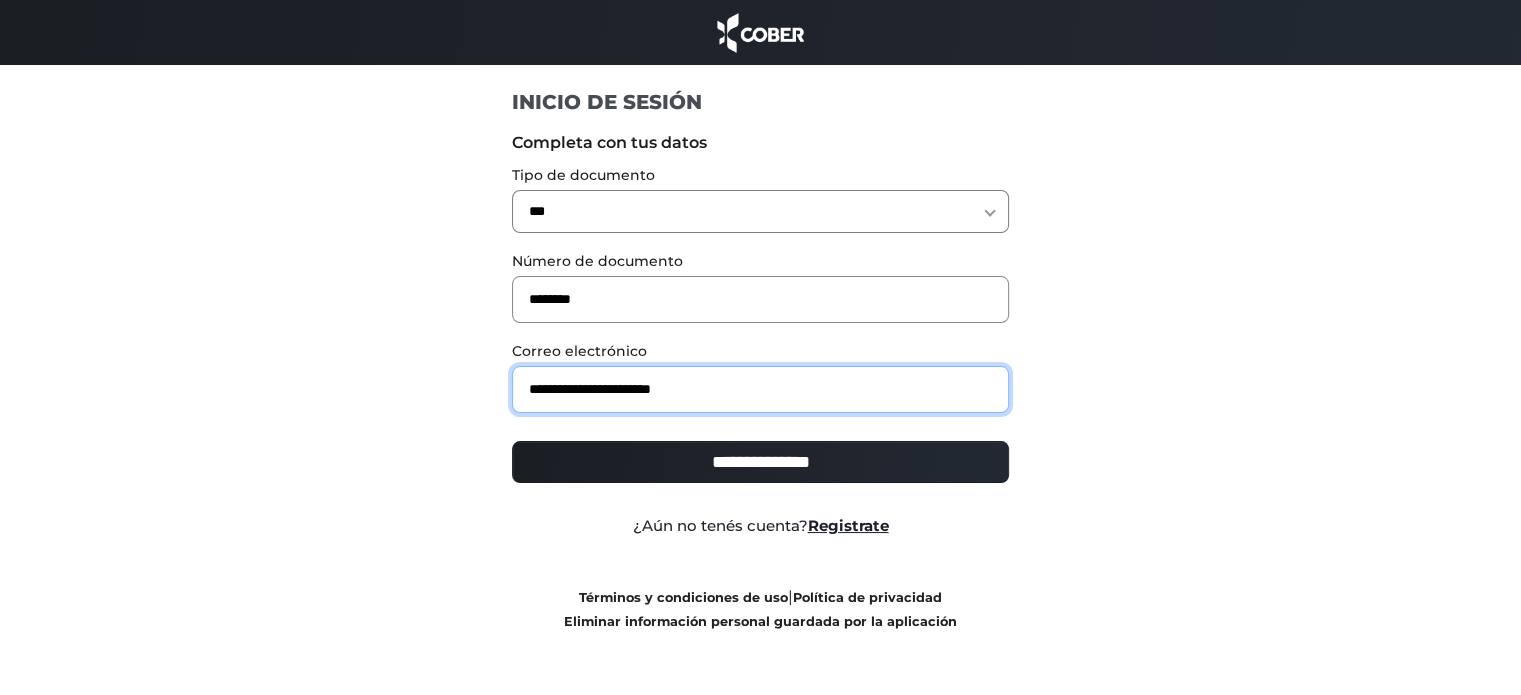 click on "**********" at bounding box center [760, 389] 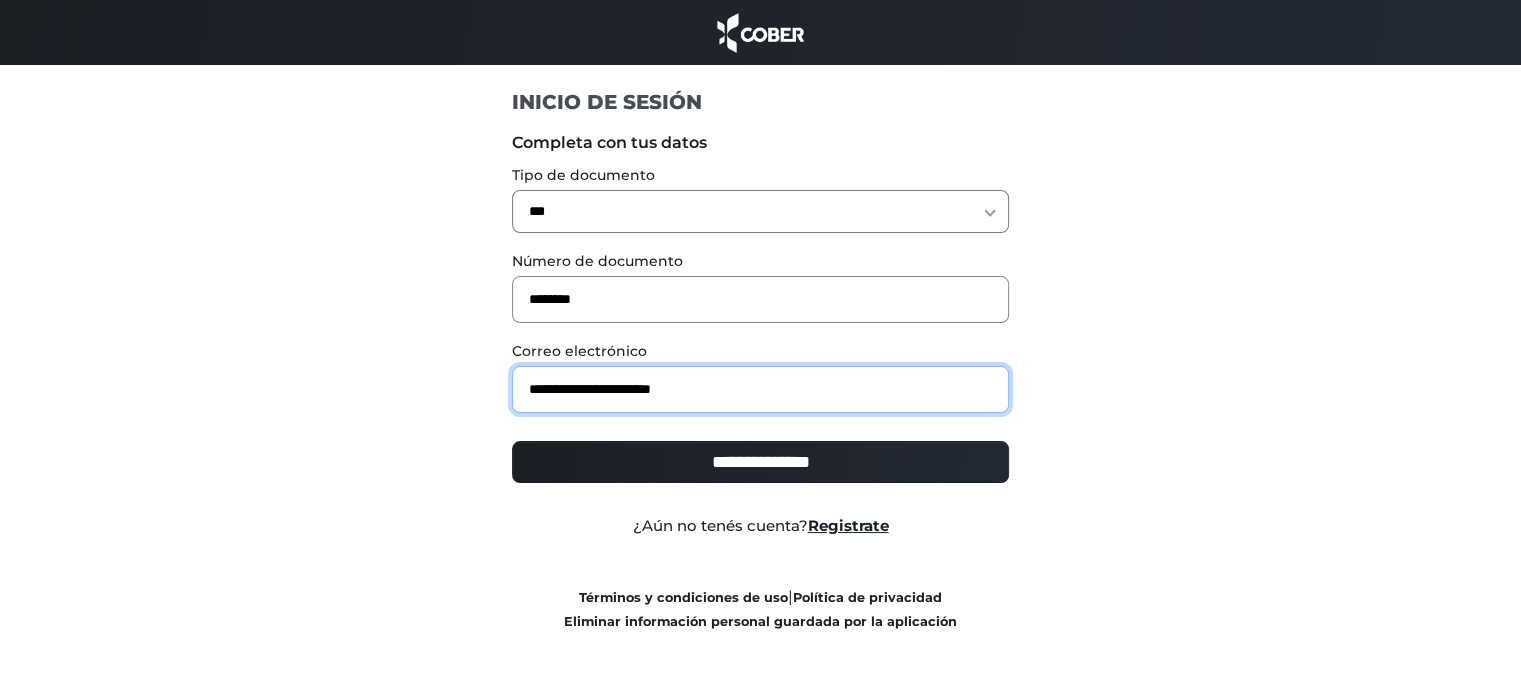 drag, startPoint x: 747, startPoint y: 398, endPoint x: 172, endPoint y: 349, distance: 577.08405 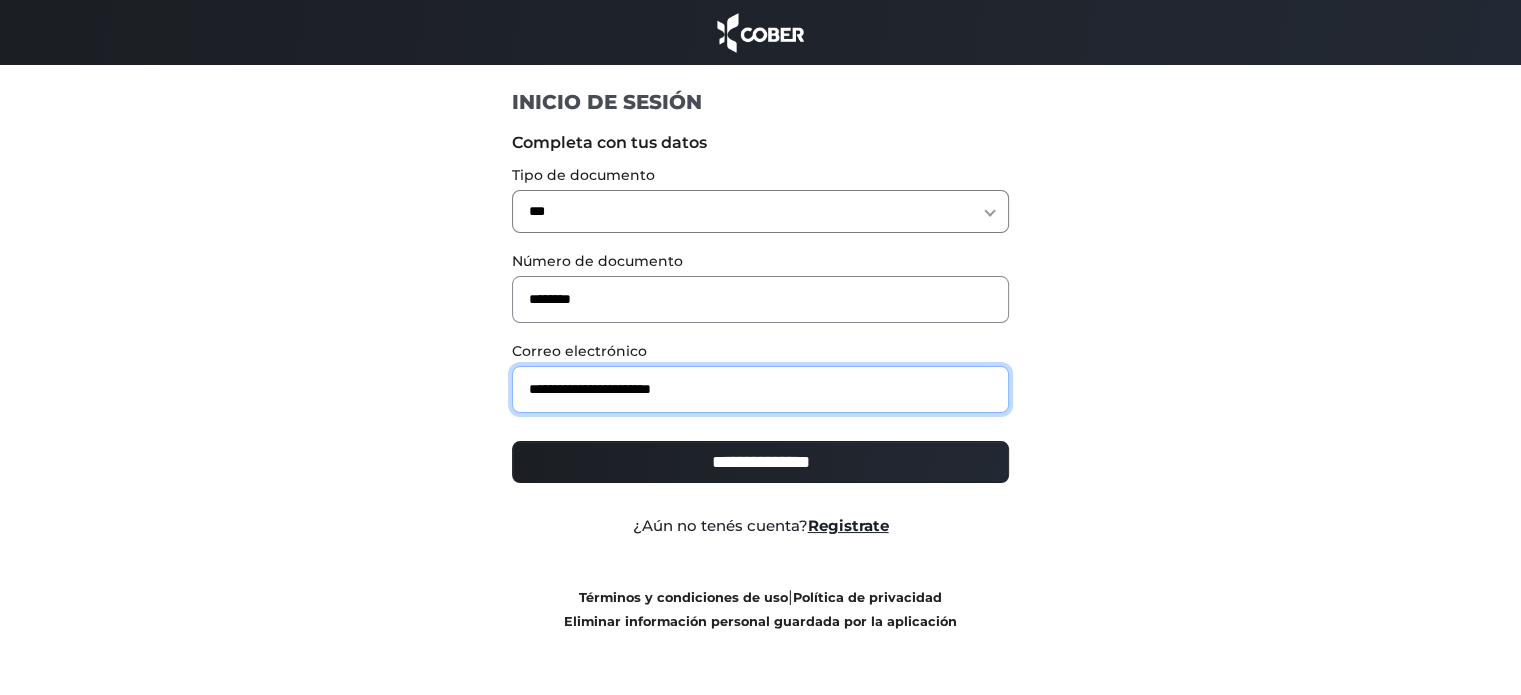 click on "**********" at bounding box center [761, 378] 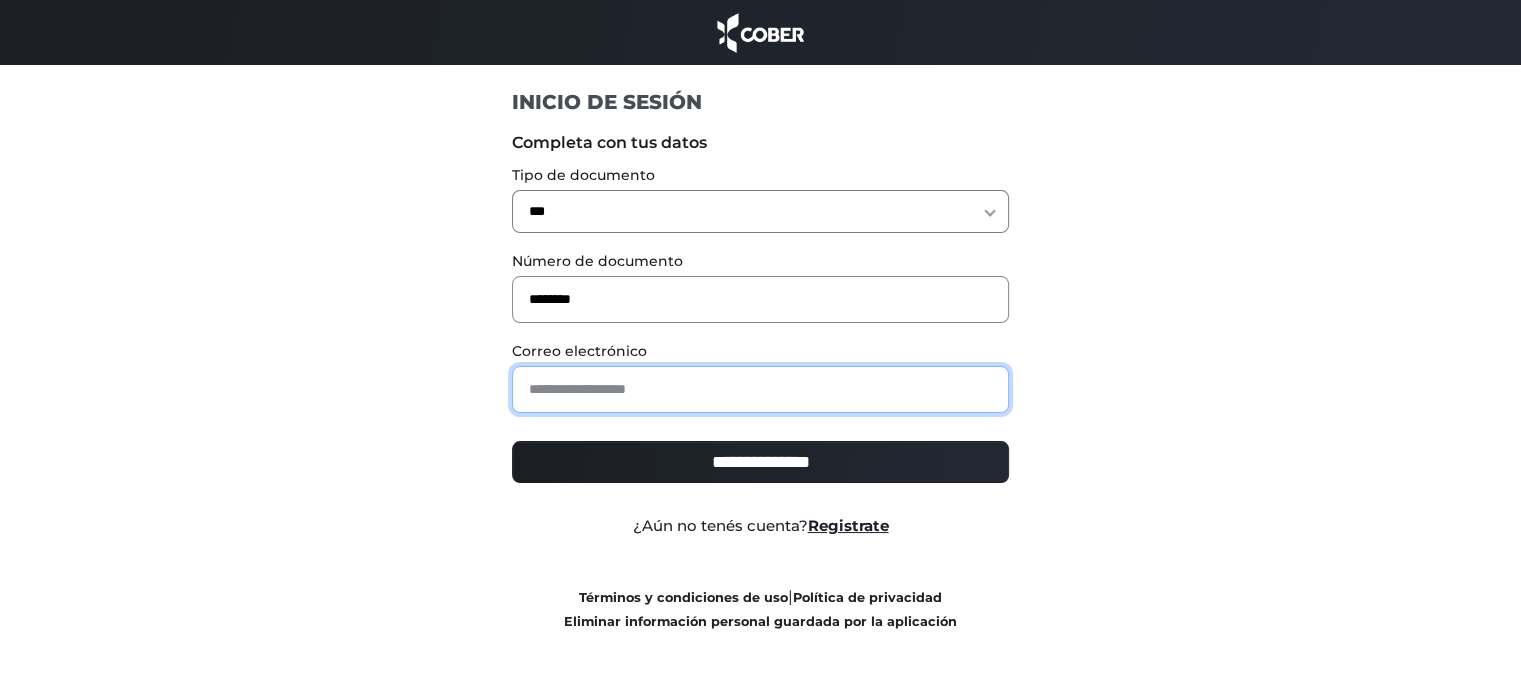 click at bounding box center (760, 389) 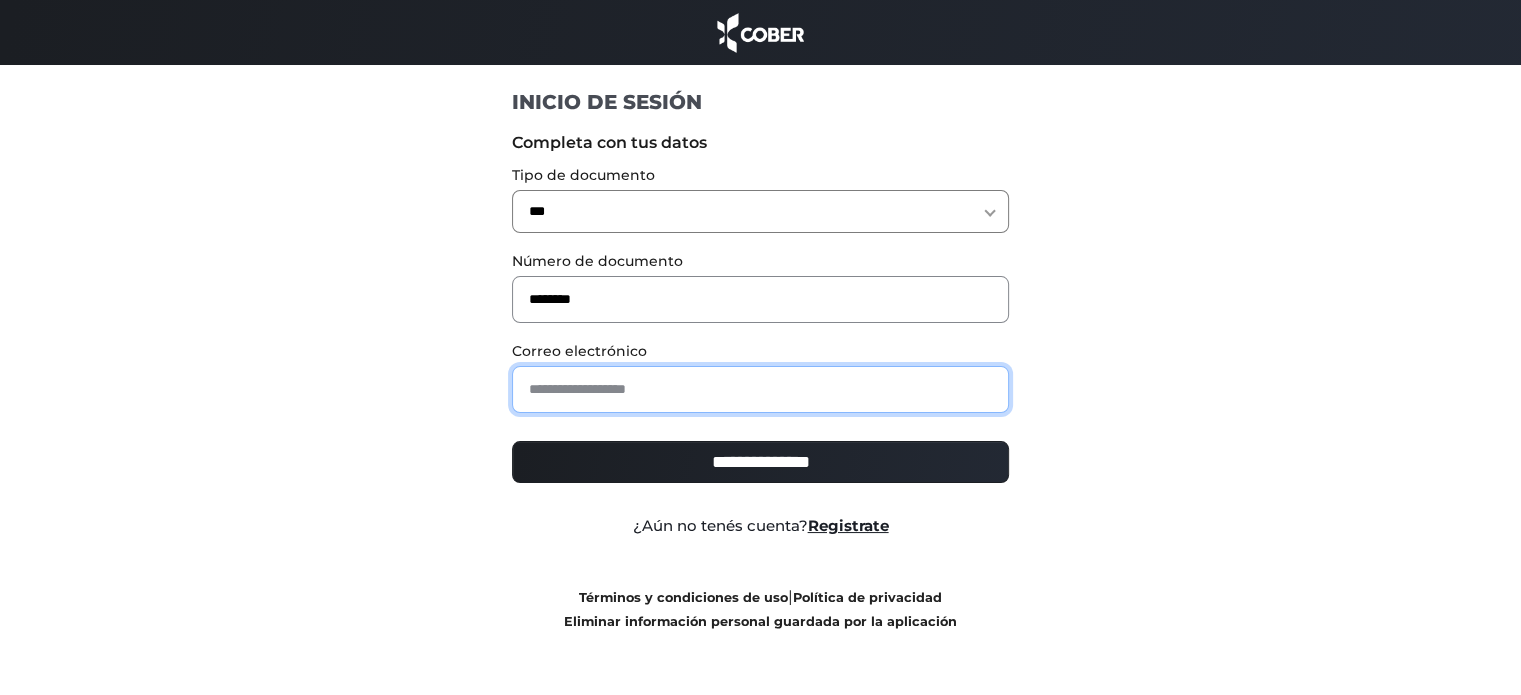 type on "**********" 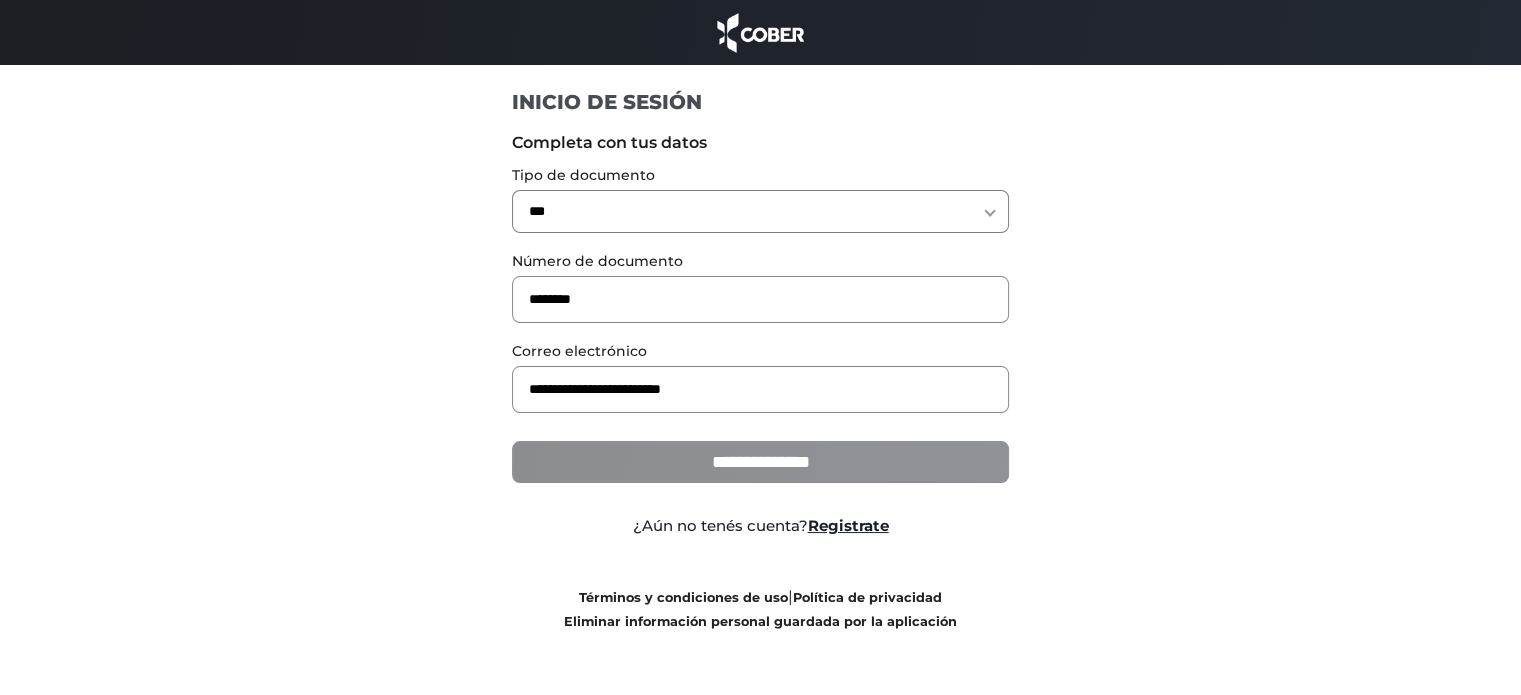 click on "**********" at bounding box center [760, 462] 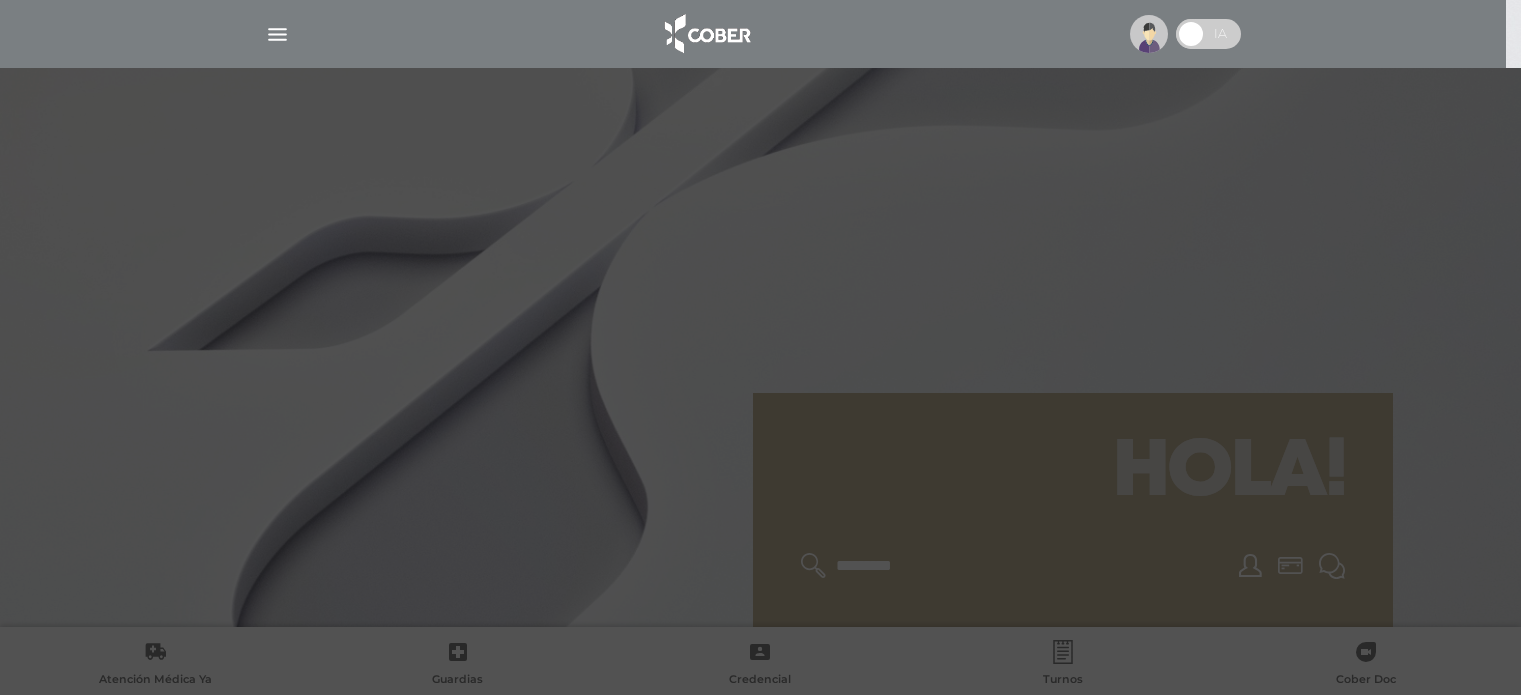 scroll, scrollTop: 0, scrollLeft: 0, axis: both 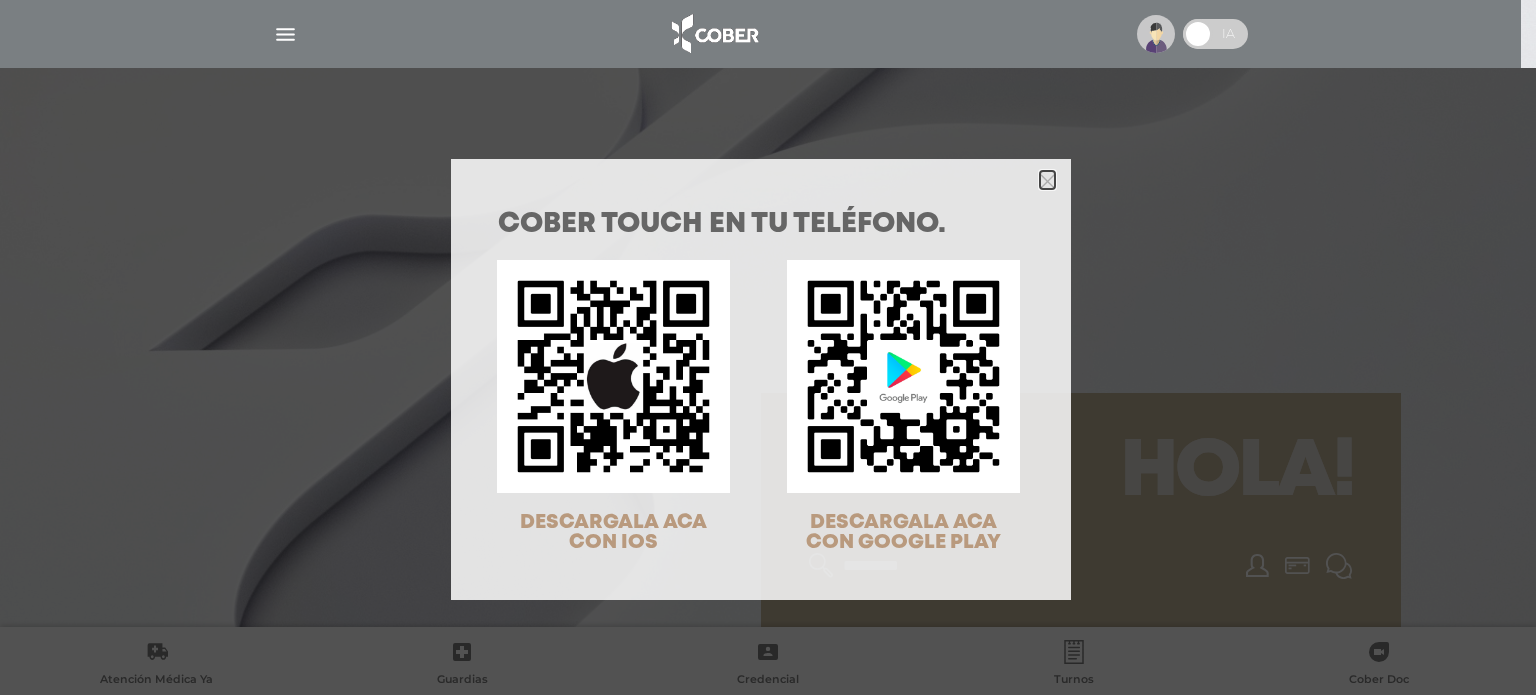 click at bounding box center (1047, 180) 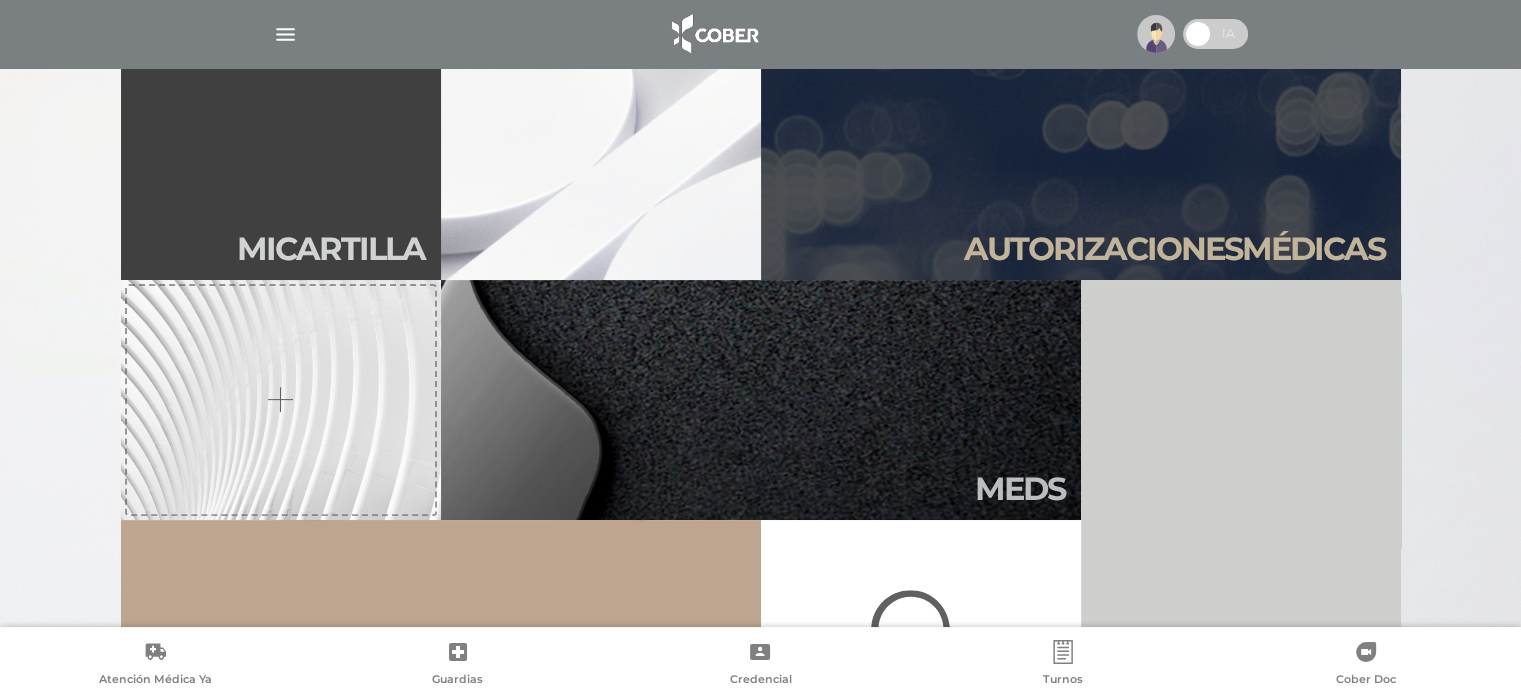 scroll, scrollTop: 600, scrollLeft: 0, axis: vertical 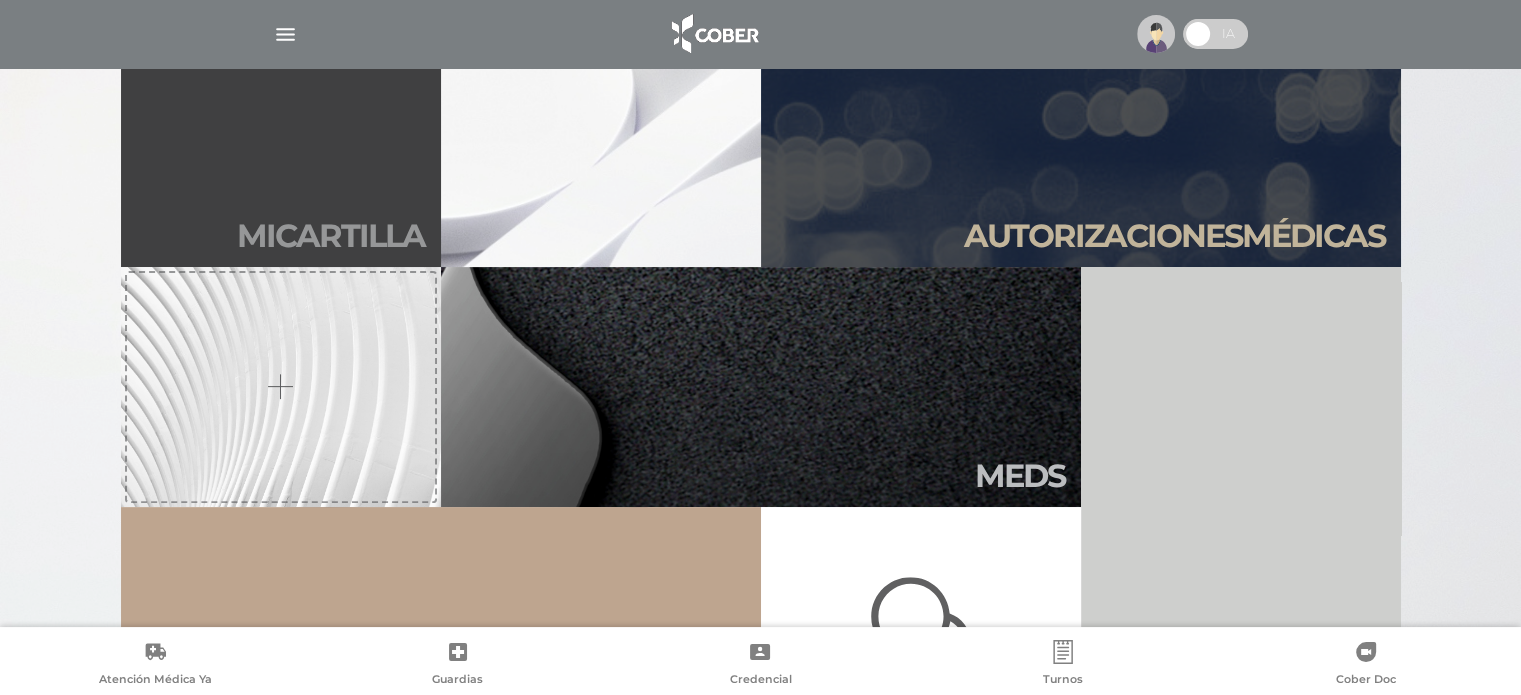 click on "Mi  car tilla" at bounding box center (281, 147) 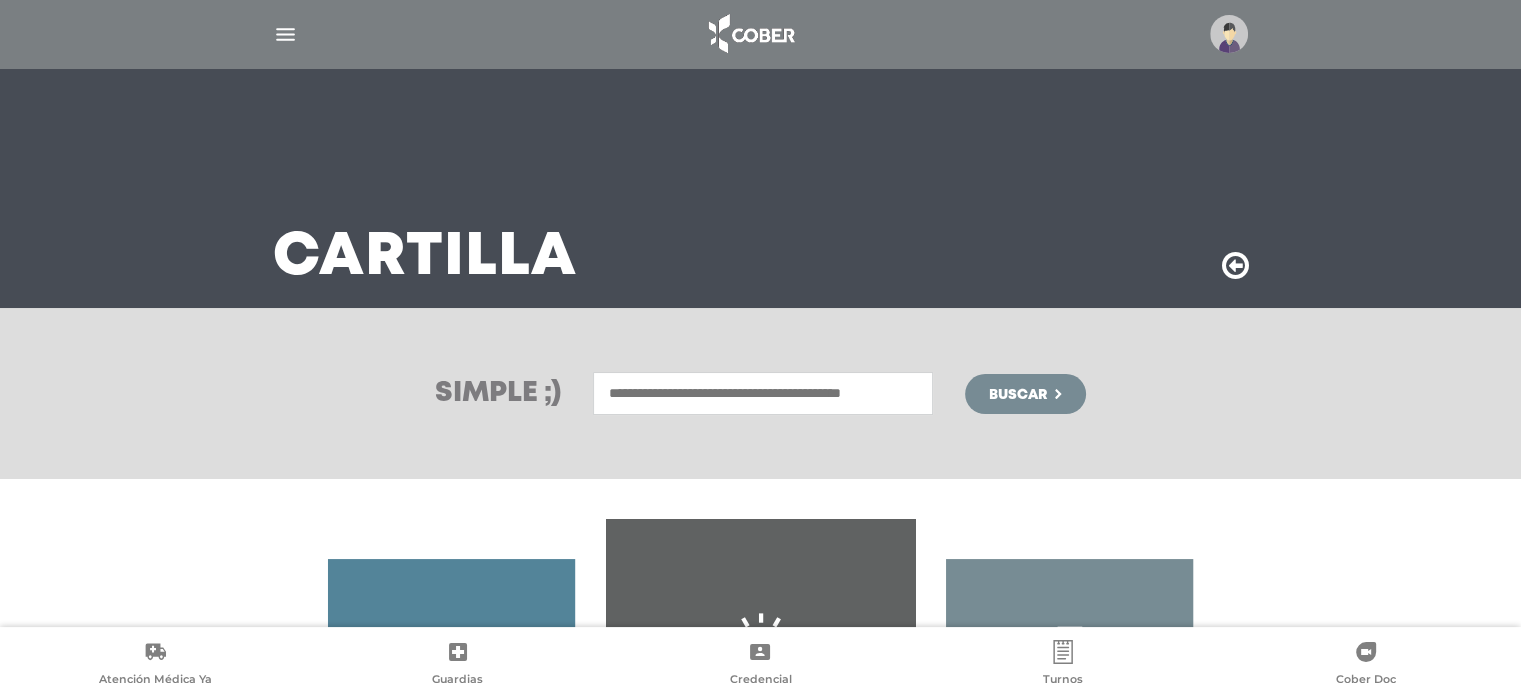 scroll, scrollTop: 300, scrollLeft: 0, axis: vertical 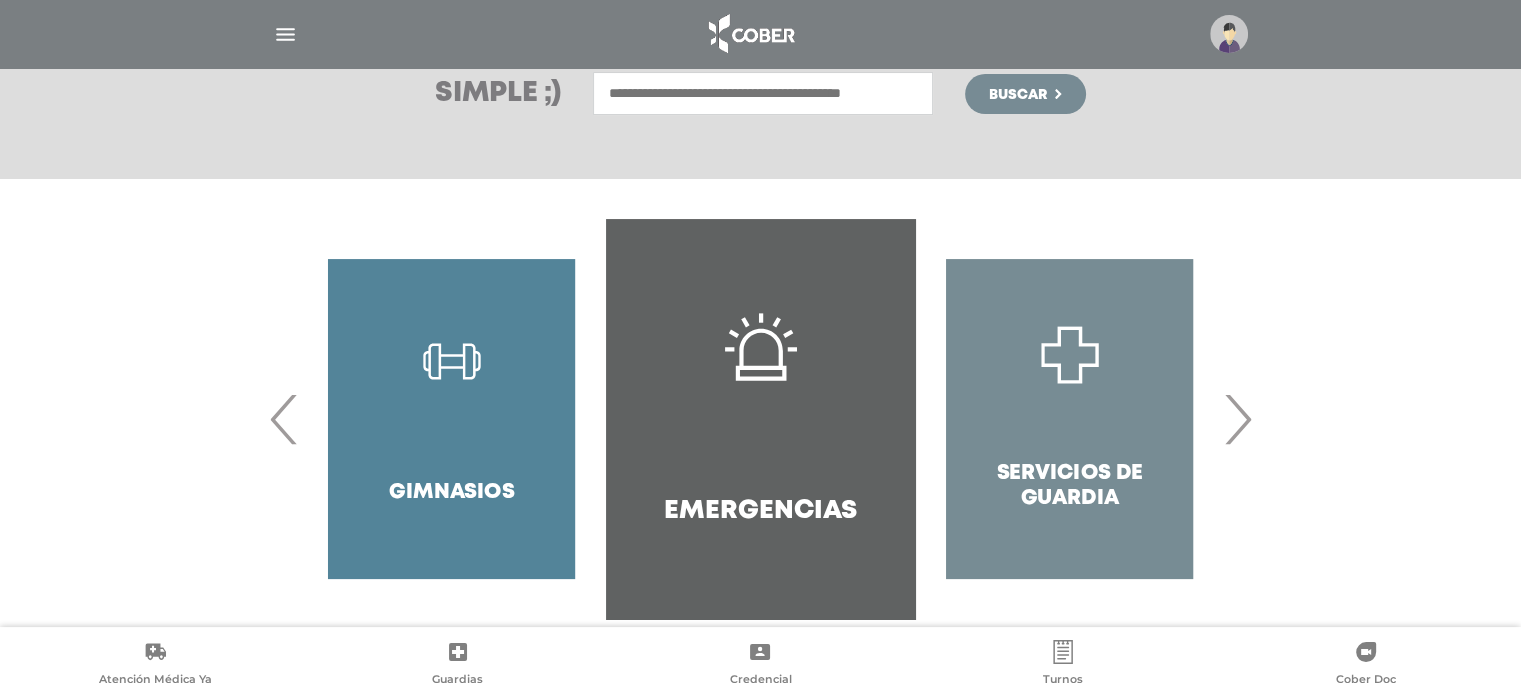 click on "Odontología
Farmacias" at bounding box center (761, 419) 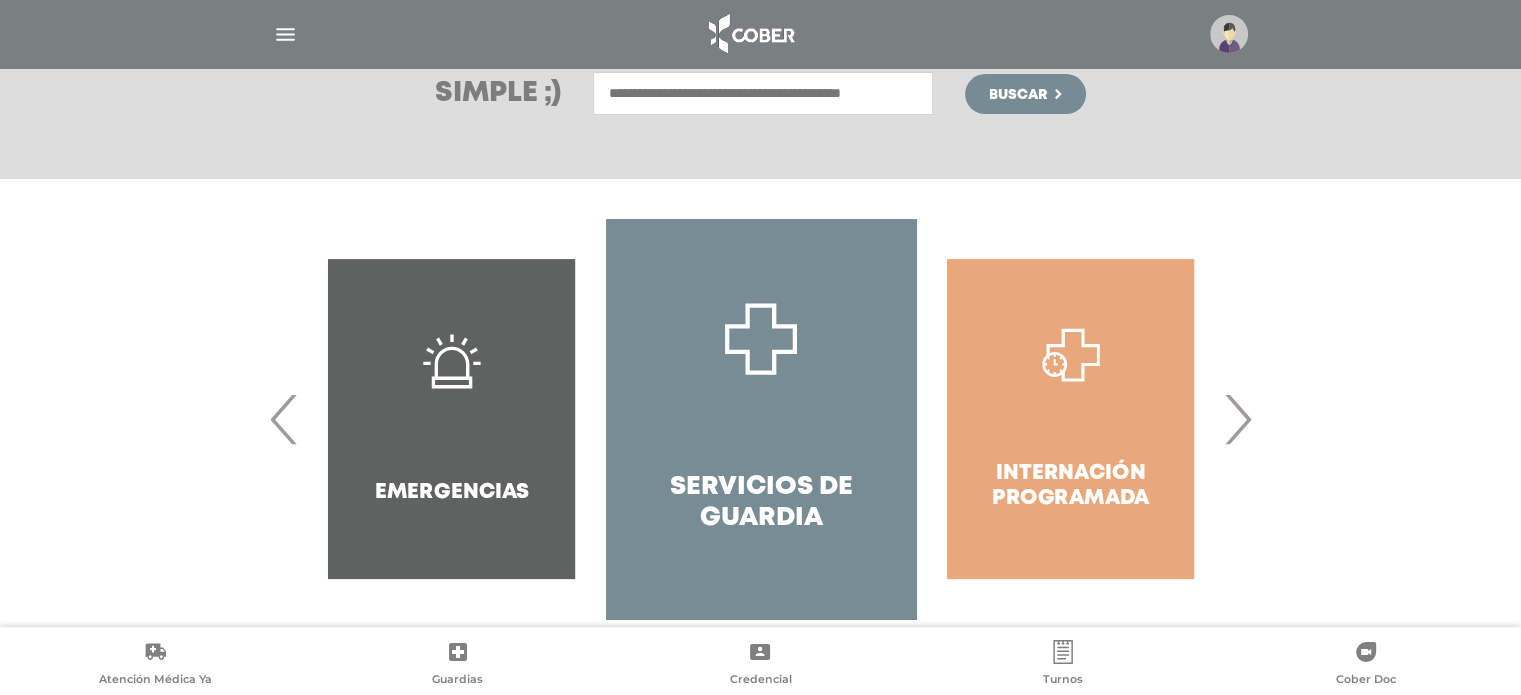 click on "›" at bounding box center (1237, 419) 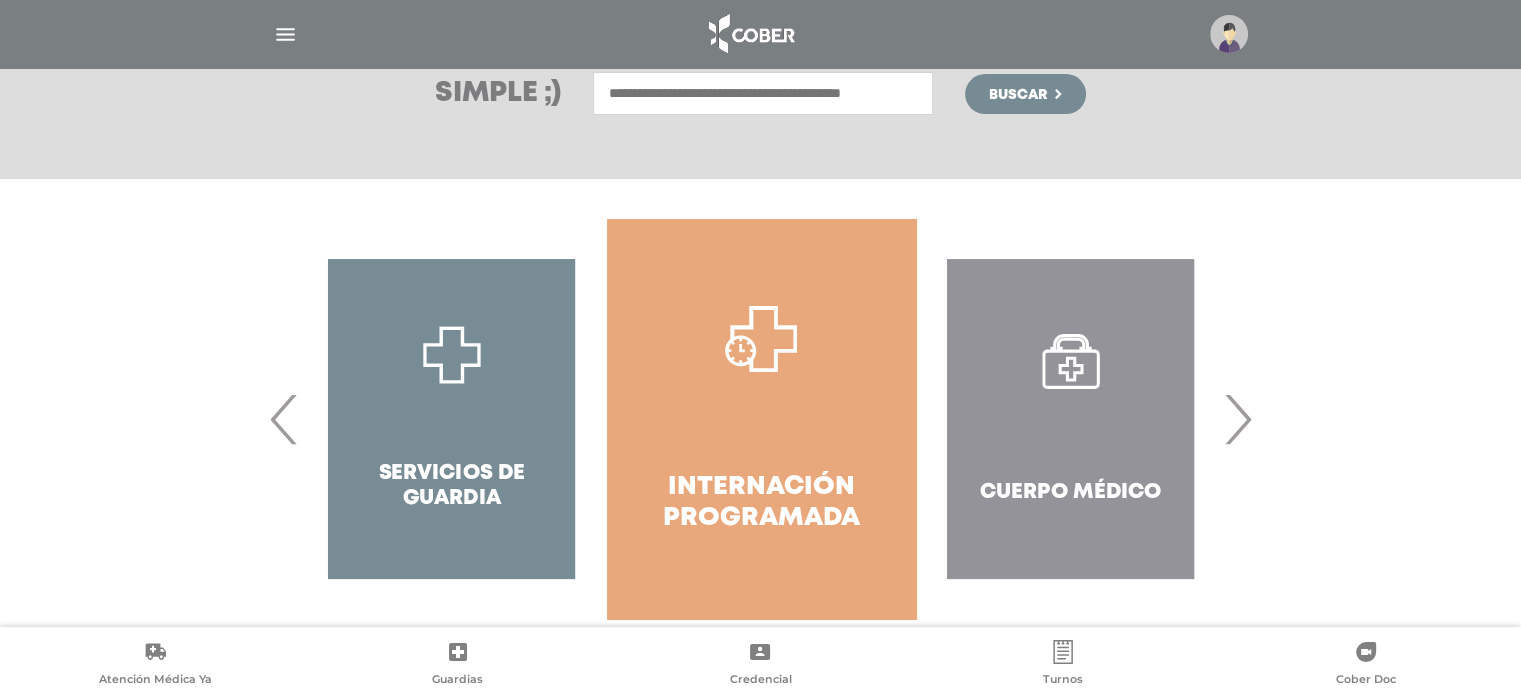 click on "›" at bounding box center [1237, 419] 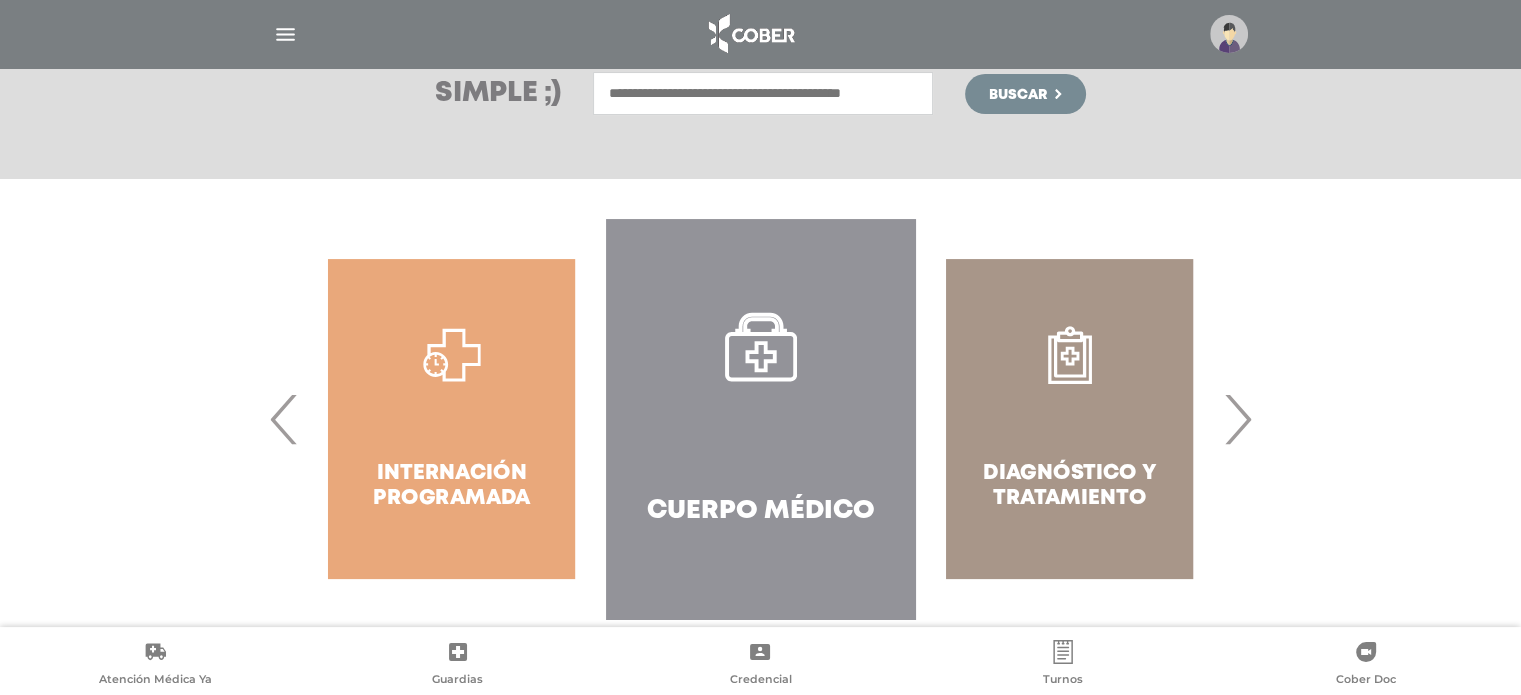 click on "›" at bounding box center (1237, 419) 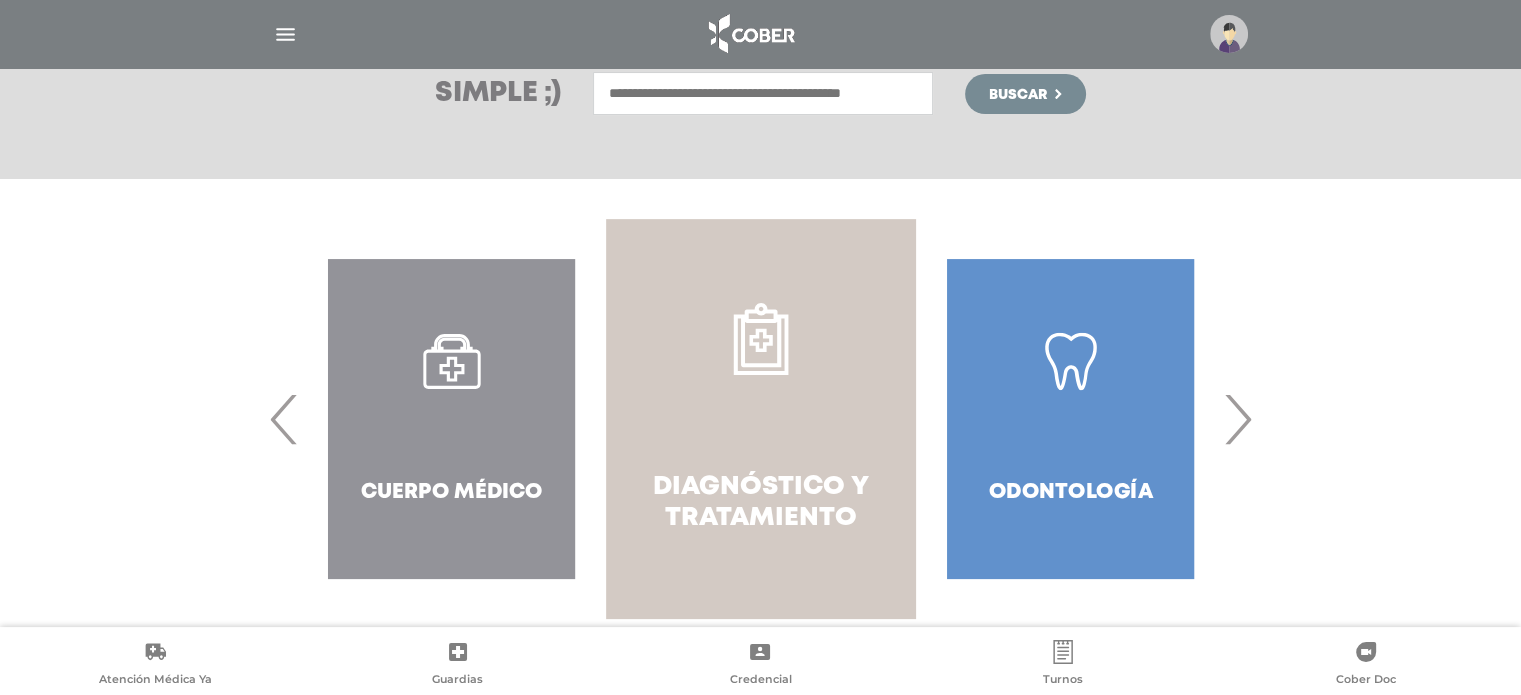 click on "Diagnóstico y Tratamiento" at bounding box center (760, 503) 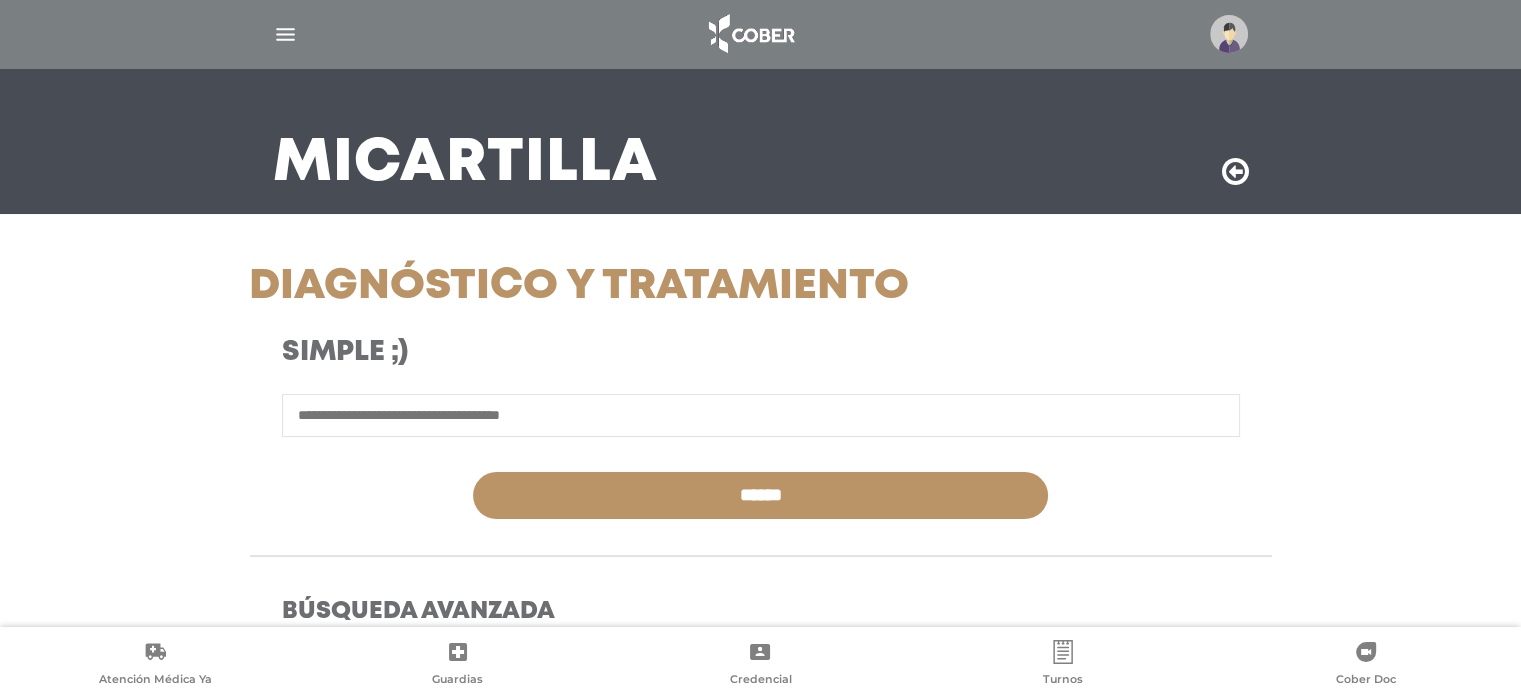 scroll, scrollTop: 300, scrollLeft: 0, axis: vertical 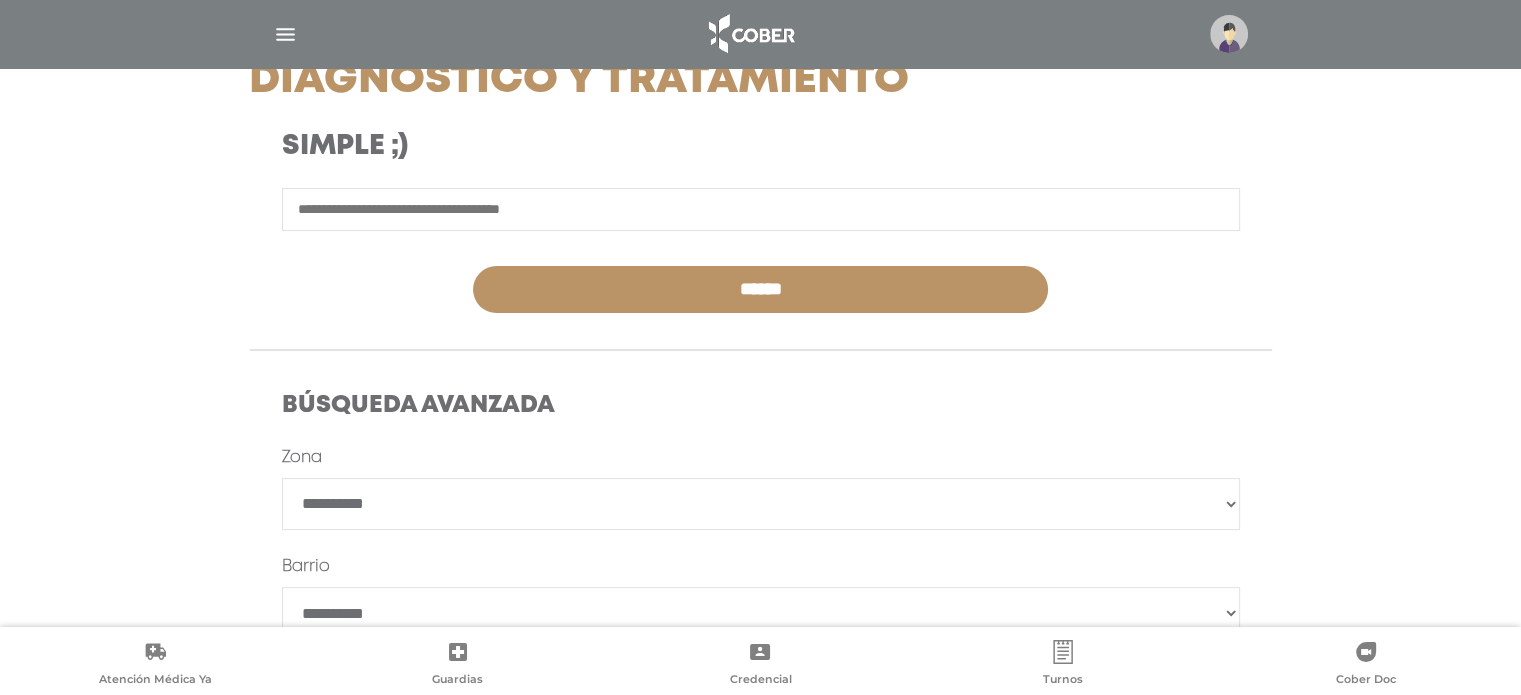 click at bounding box center [761, 209] 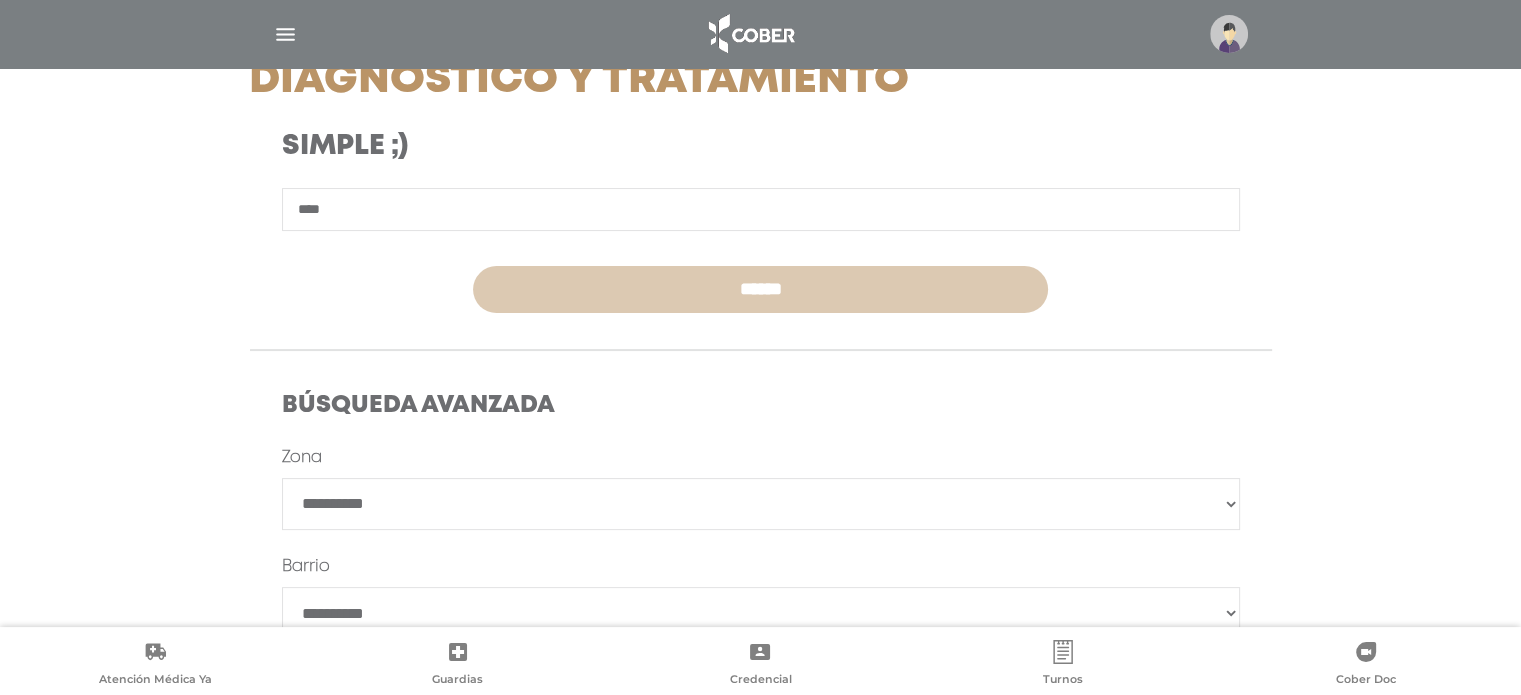 drag, startPoint x: 514, startPoint y: 276, endPoint x: 443, endPoint y: 215, distance: 93.60555 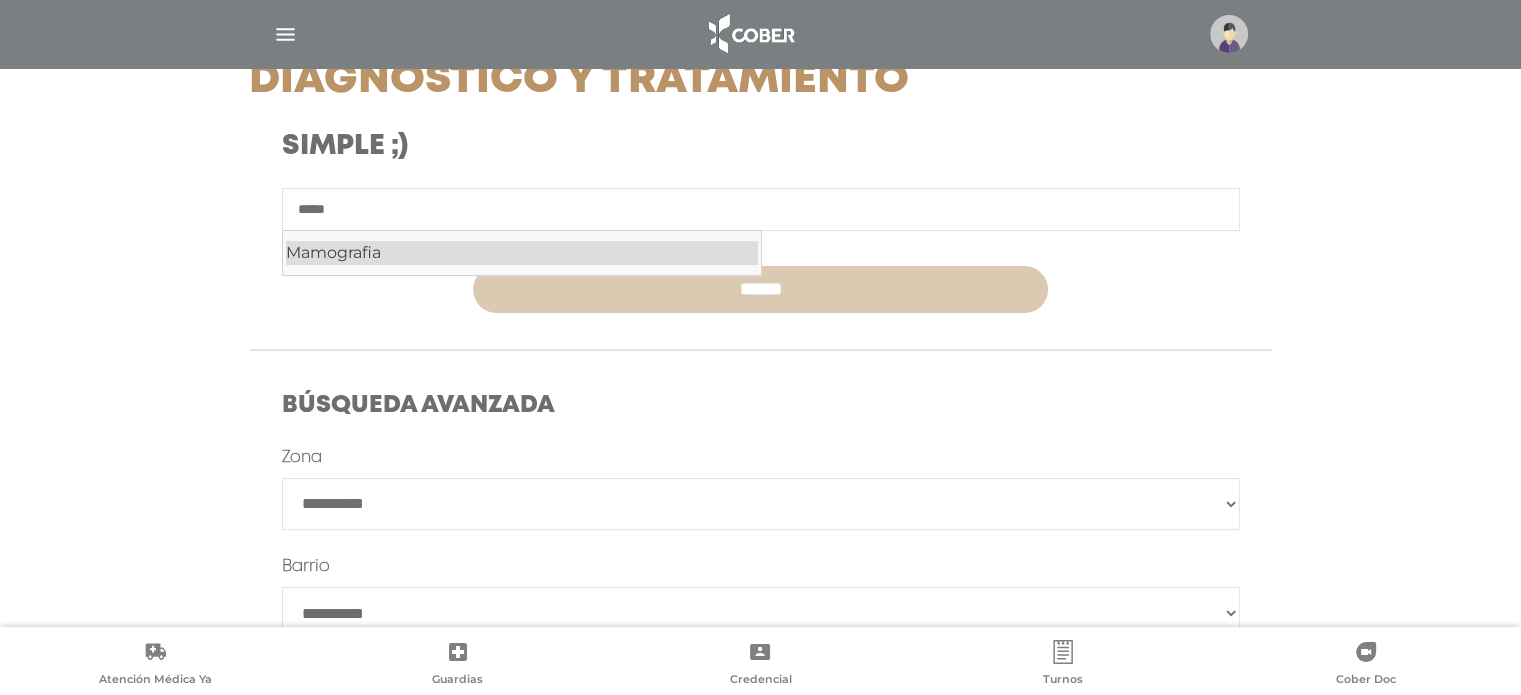 click on "Mamografia" at bounding box center [522, 253] 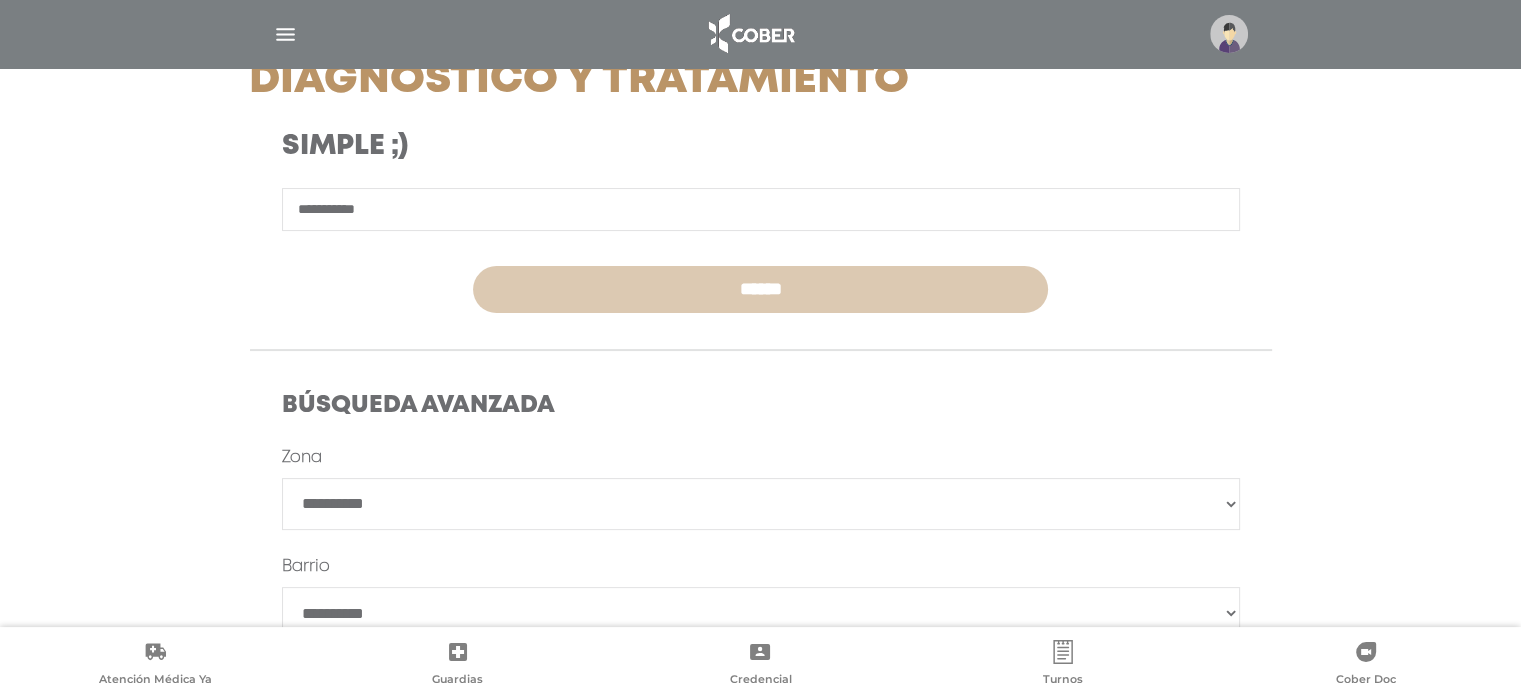 type on "**********" 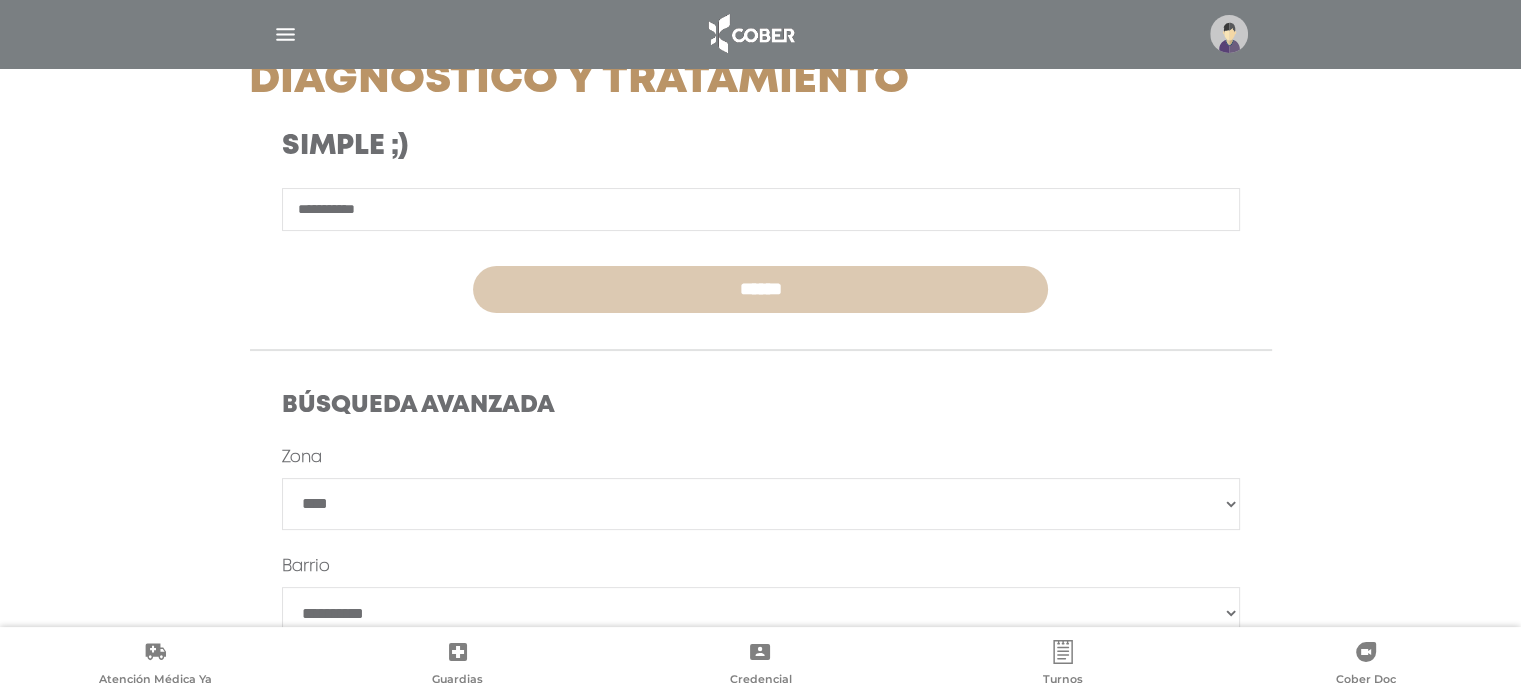 click on "**********" at bounding box center [761, 504] 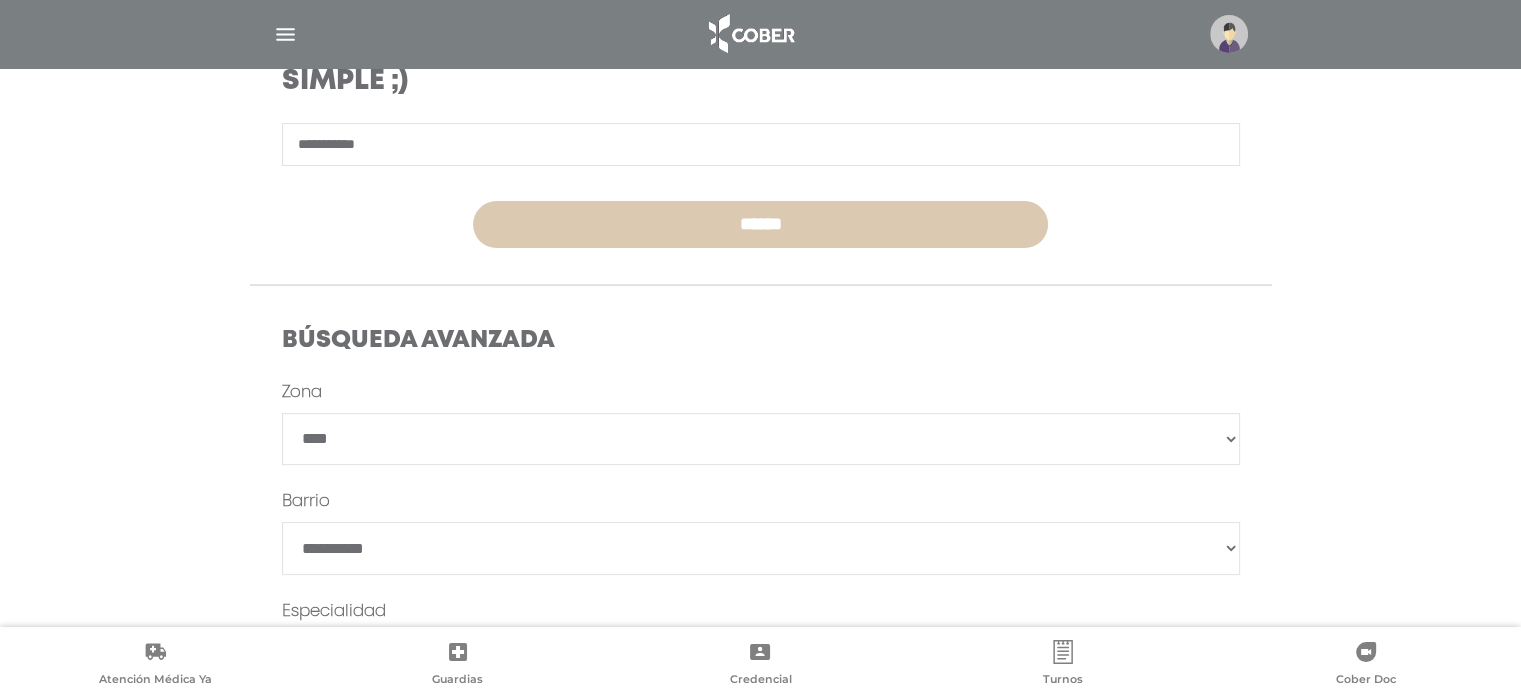 scroll, scrollTop: 400, scrollLeft: 0, axis: vertical 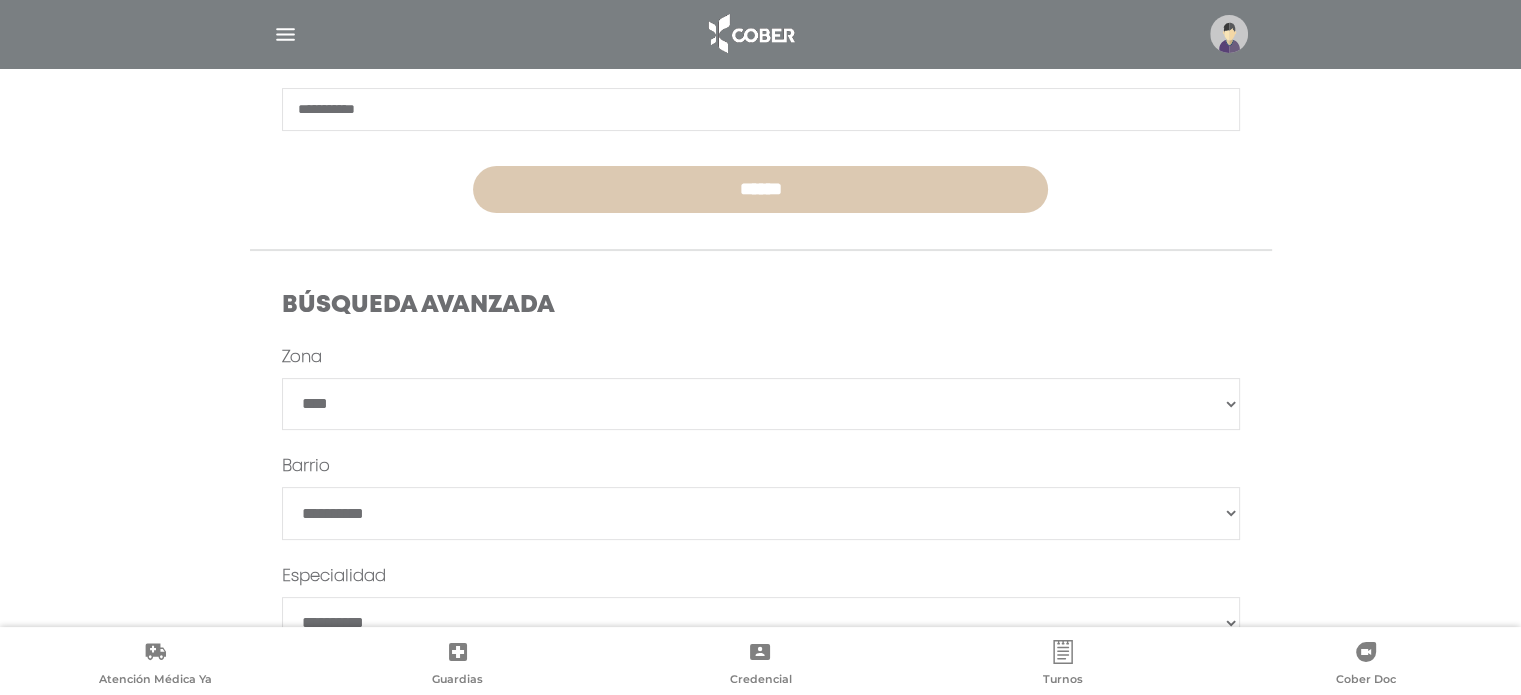 click on "*******" at bounding box center [761, 513] 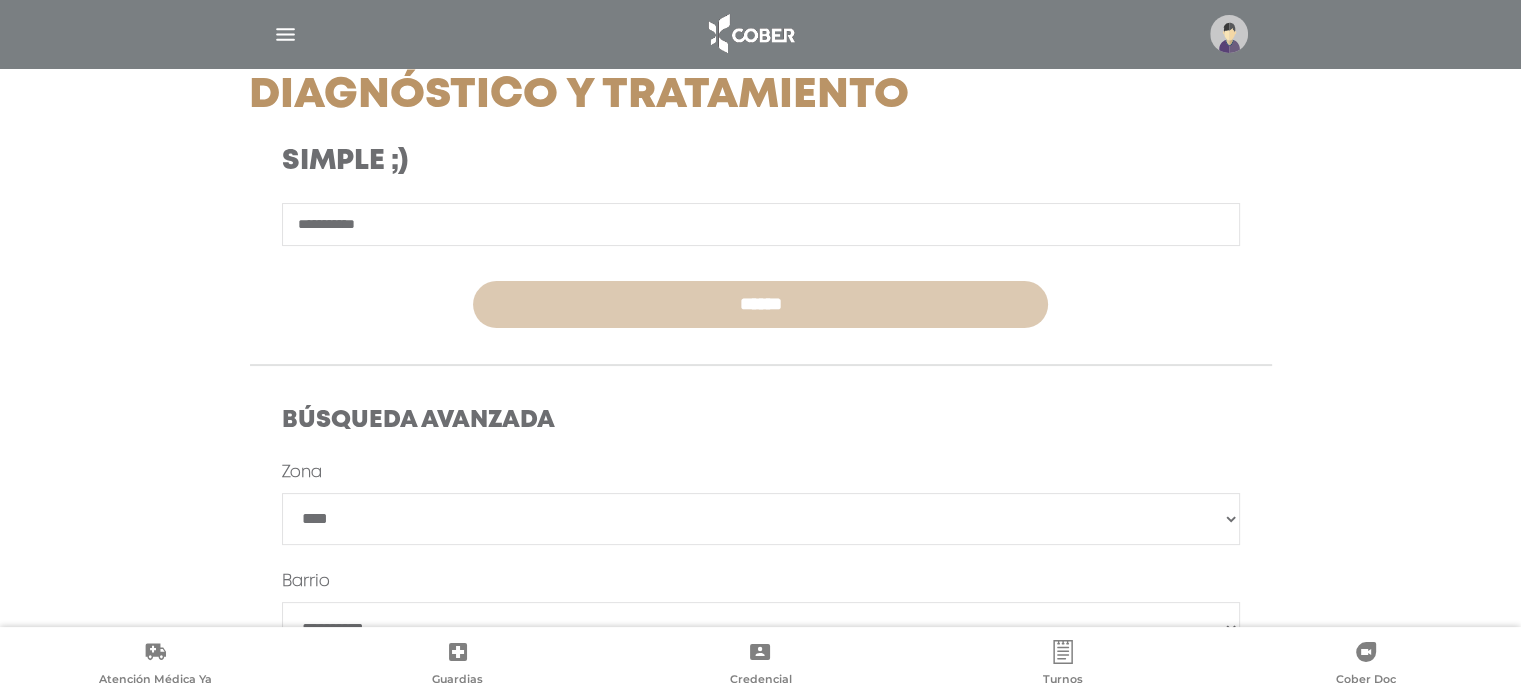 scroll, scrollTop: 254, scrollLeft: 0, axis: vertical 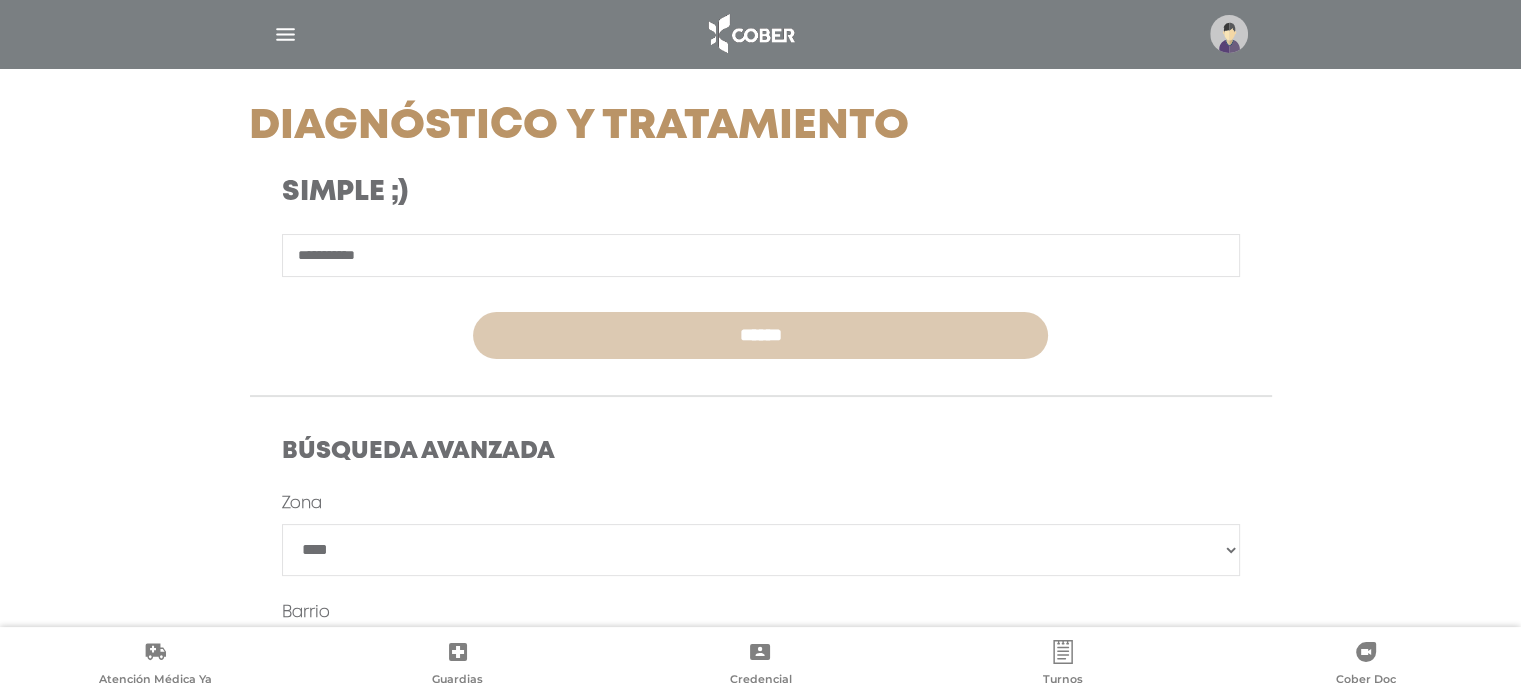 click on "******" at bounding box center [760, 335] 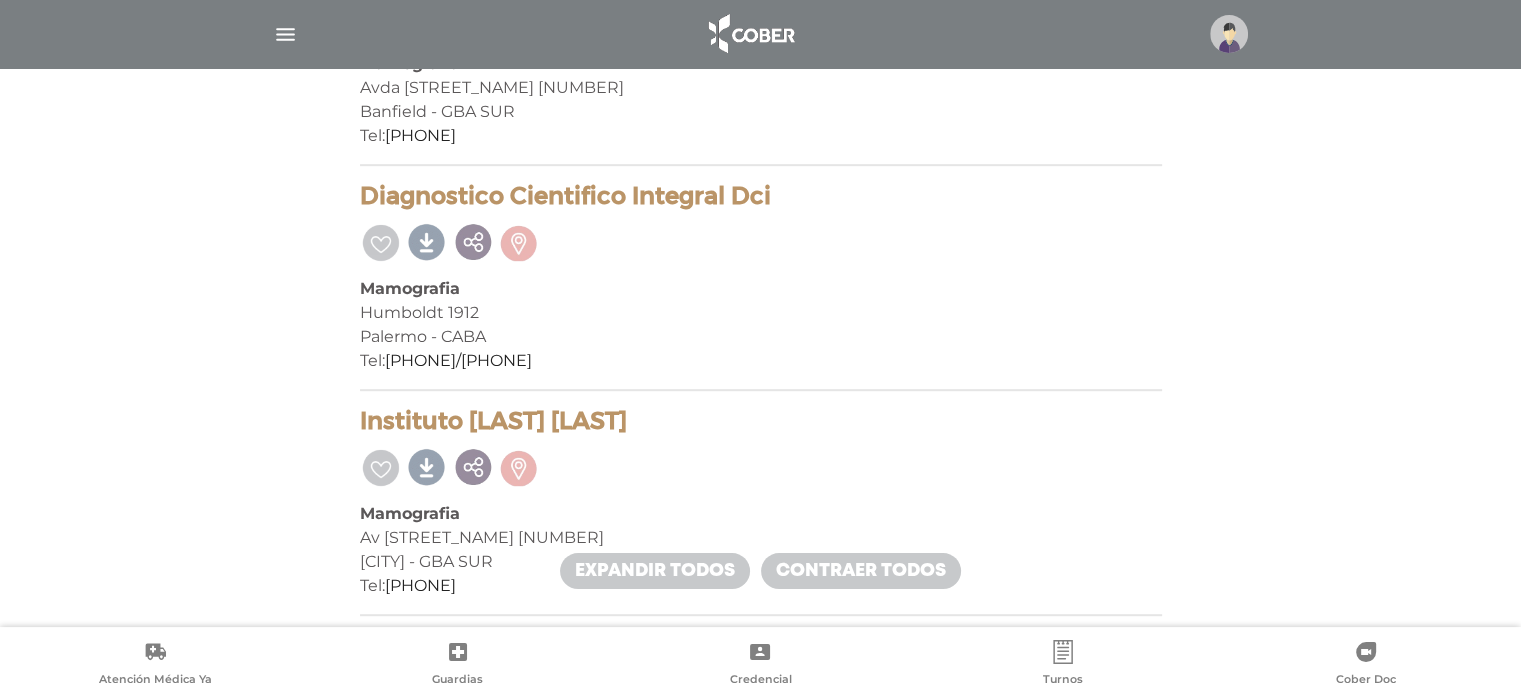 scroll, scrollTop: 900, scrollLeft: 0, axis: vertical 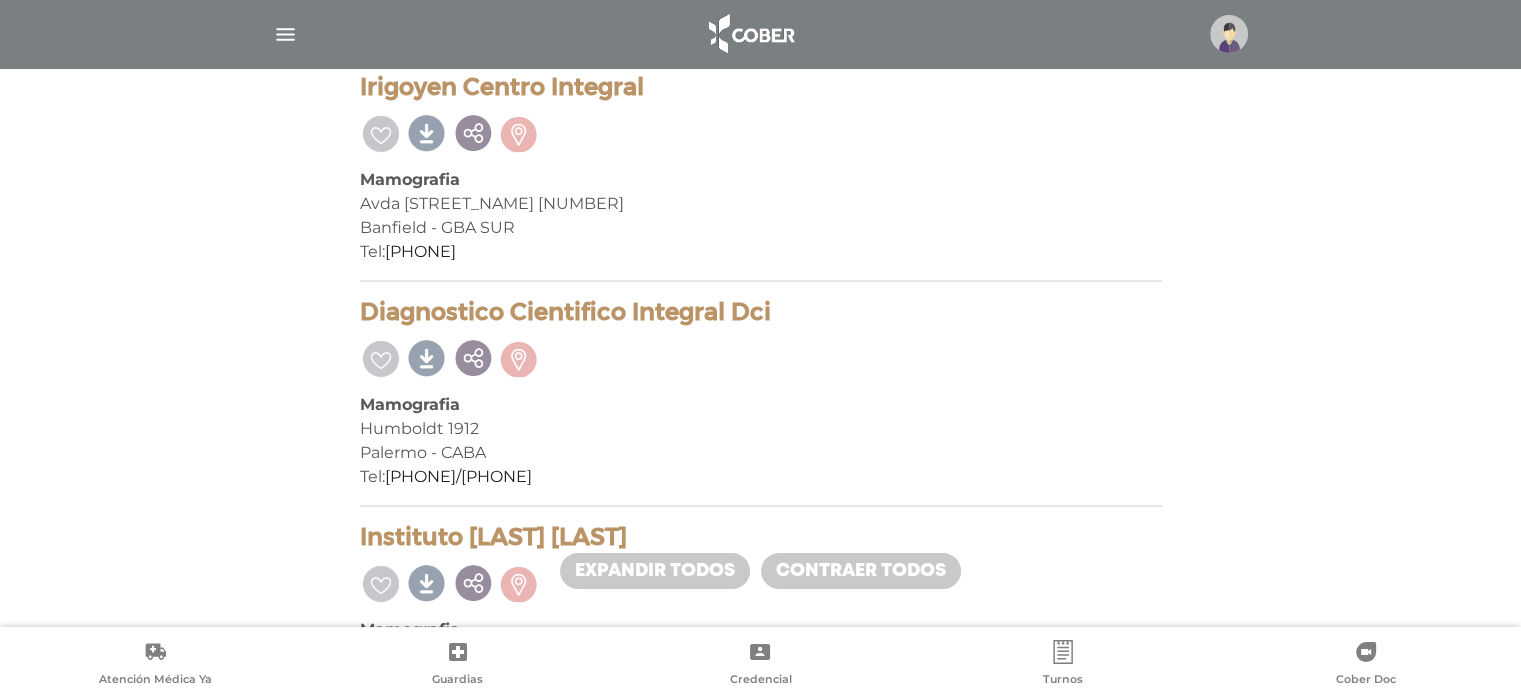 drag, startPoint x: 782, startPoint y: 308, endPoint x: 365, endPoint y: 307, distance: 417.0012 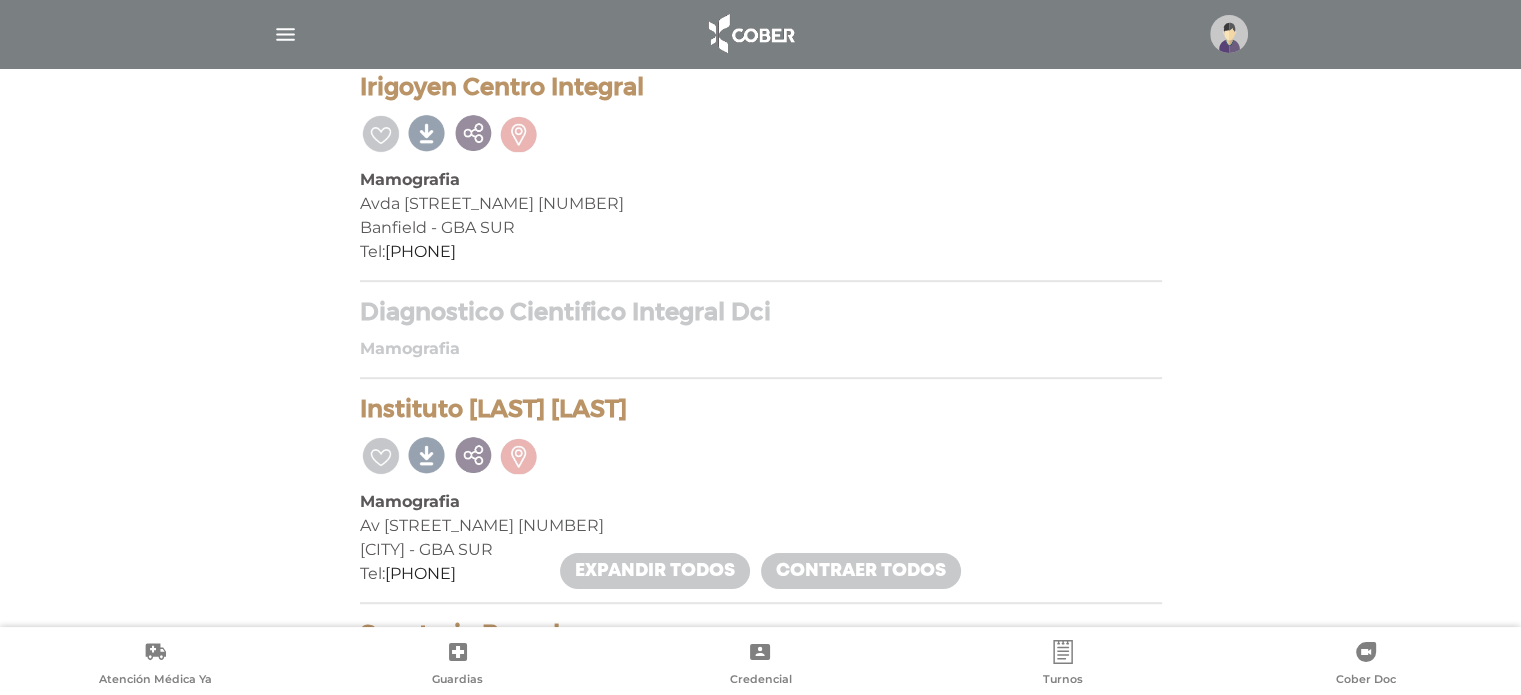 click on "Diagnóstico y Tratamiento
29 prestadores  encontrados
On Demand!
mostrar en mi área
Mostrar en mapa
Demasiados resultados. Refiná la búsqueda para cargar el mapa.
cargando mapa
Centro Médico Vilella
Mamografia 											 Av Los Incas 3536 											 Colegiales - CABA 											 Tel:  4117-8000
Solicitar turno" at bounding box center (761, 2735) 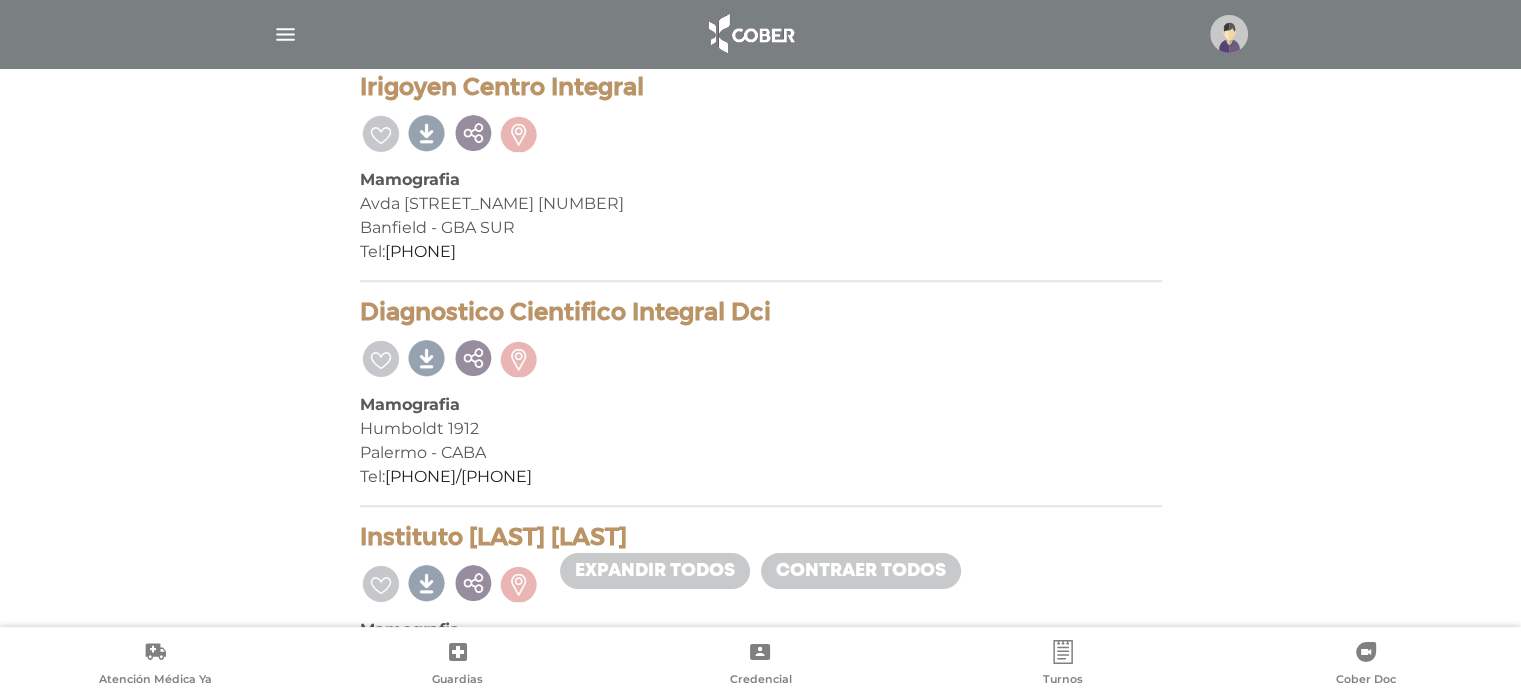 click on "Diagnóstico y Tratamiento
29 prestadores  encontrados
On Demand!
mostrar en mi área
Mostrar en mapa
Demasiados resultados. Refiná la búsqueda para cargar el mapa.
cargando mapa
Centro Médico Vilella
Mamografia 											 Av Los Incas 3536 											 Colegiales - CABA 											 Tel:  4117-8000
Solicitar turno" at bounding box center (761, 2799) 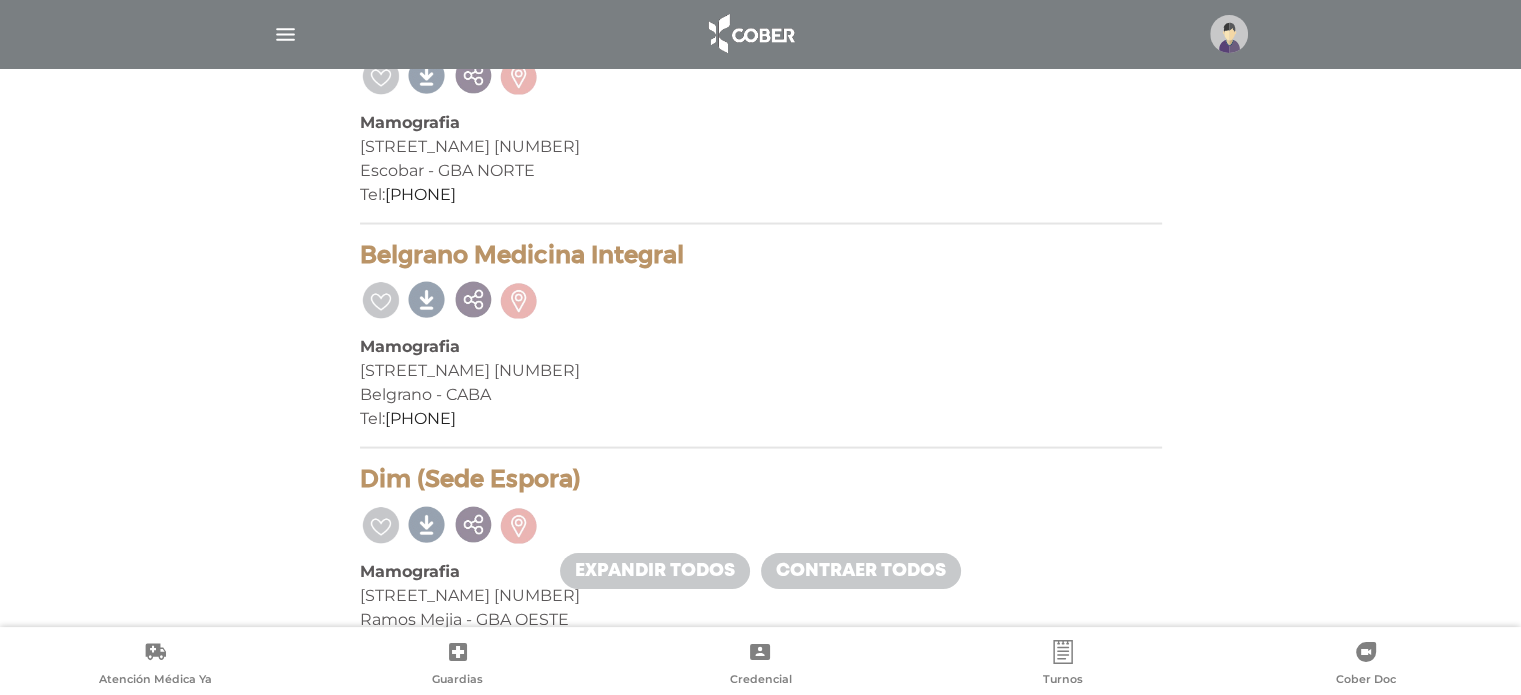 scroll, scrollTop: 4000, scrollLeft: 0, axis: vertical 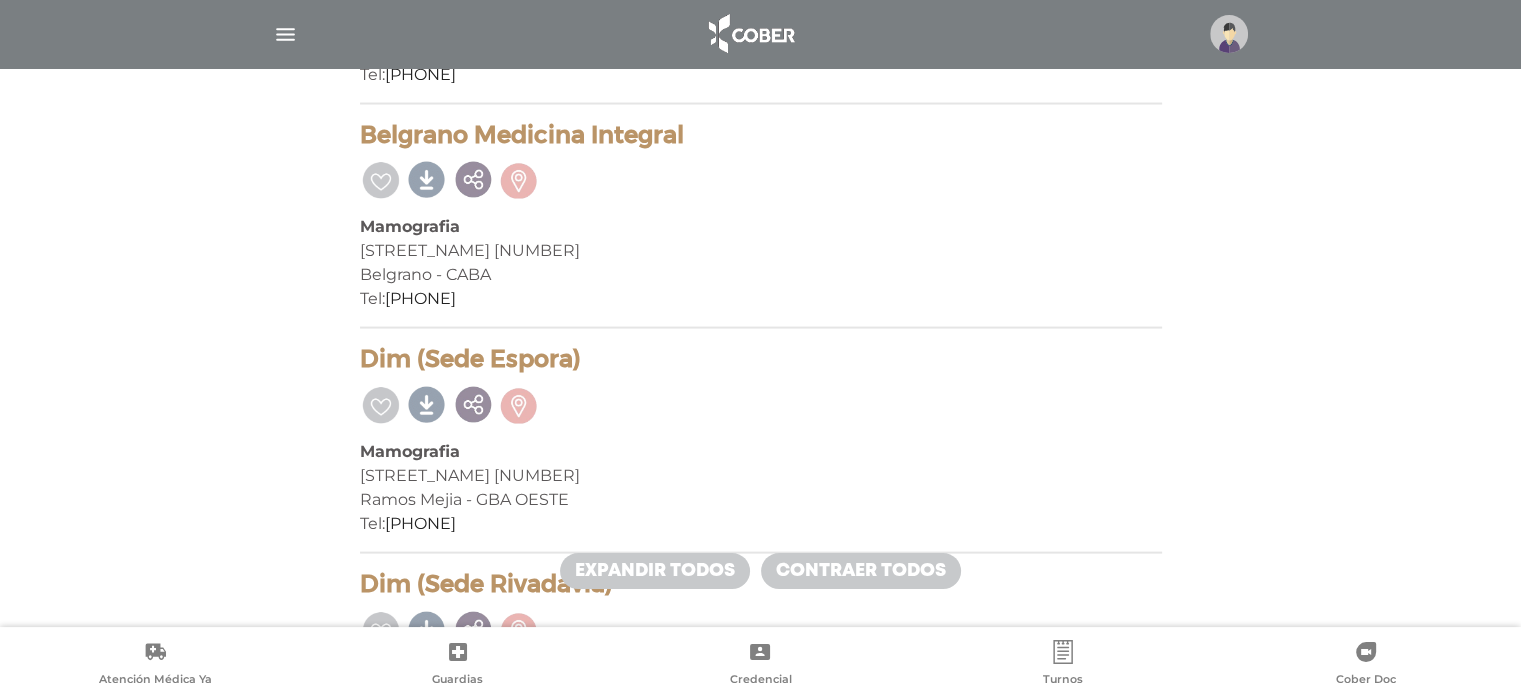 drag, startPoint x: 704, startPoint y: 131, endPoint x: 360, endPoint y: 115, distance: 344.3719 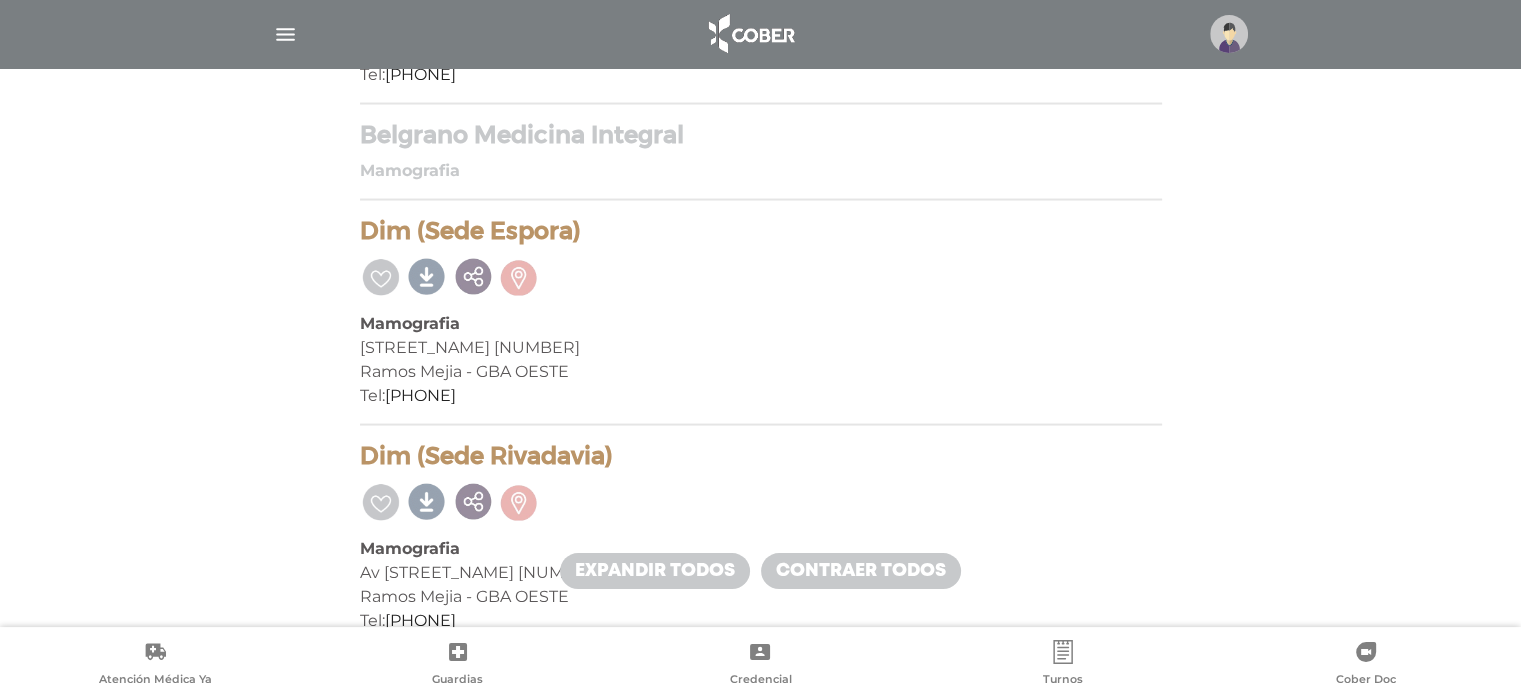click on "Mamografia" at bounding box center (410, 170) 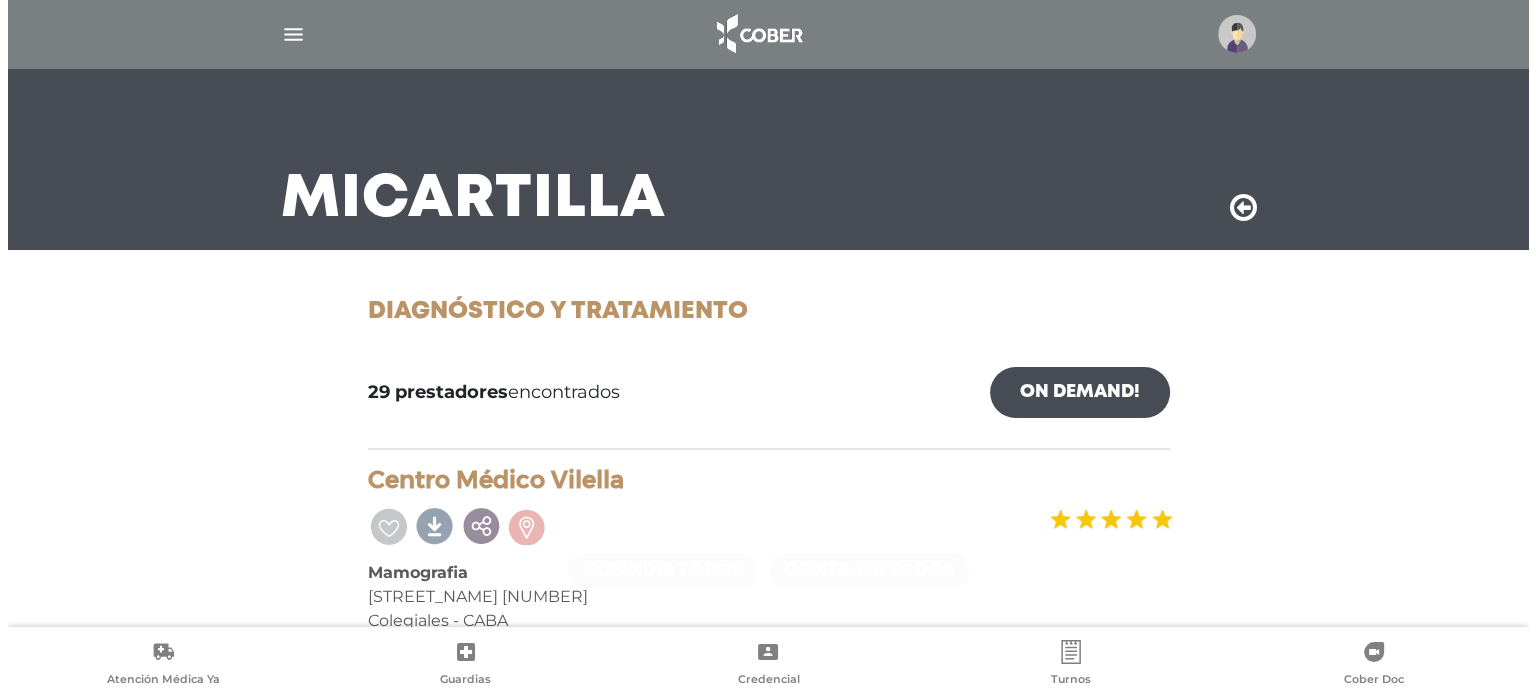 scroll, scrollTop: 0, scrollLeft: 0, axis: both 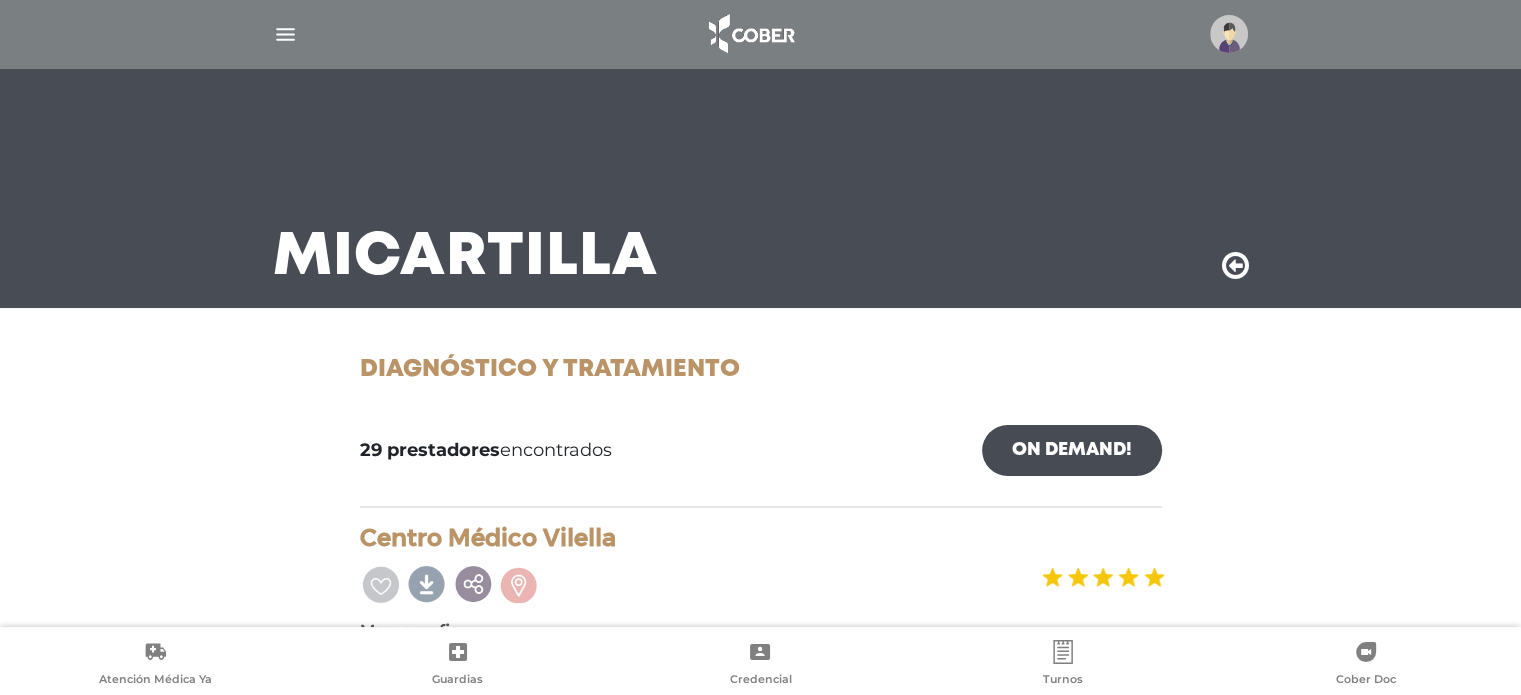 click at bounding box center [1229, 34] 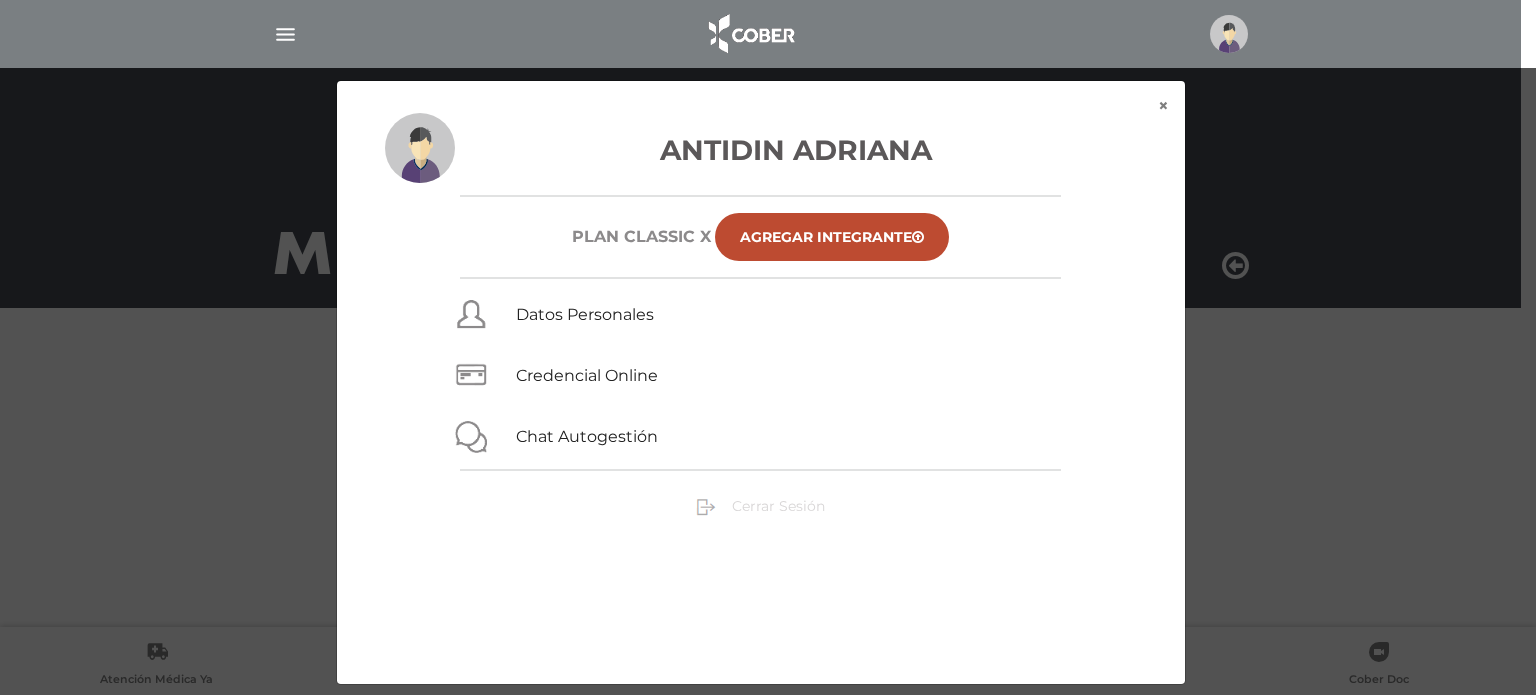 click on "Cerrar Sesión" at bounding box center [778, 506] 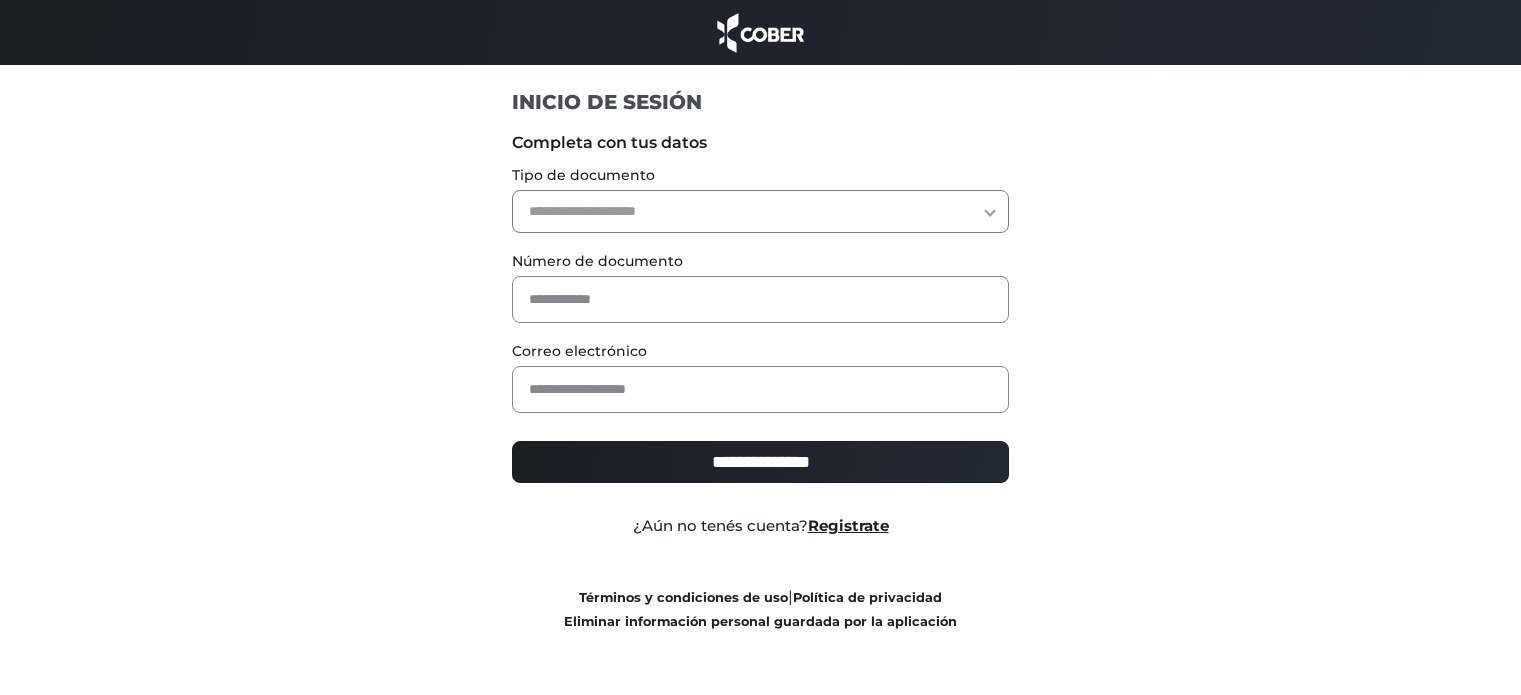 scroll, scrollTop: 0, scrollLeft: 0, axis: both 